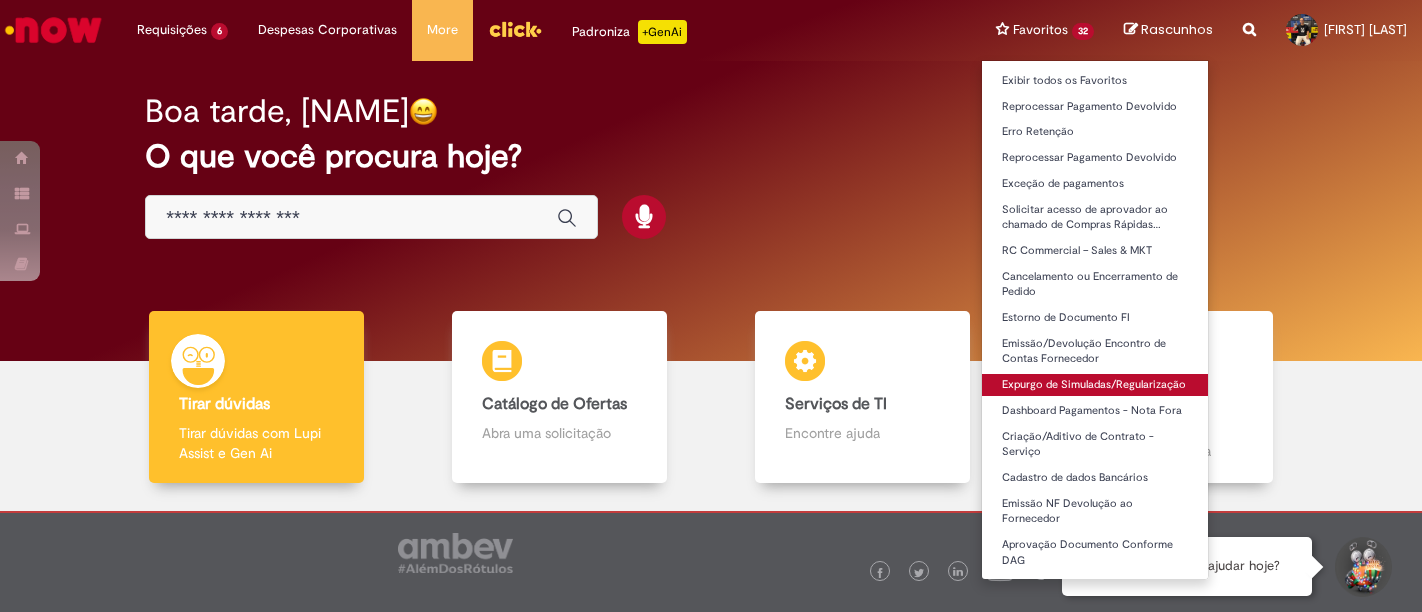 scroll, scrollTop: 0, scrollLeft: 0, axis: both 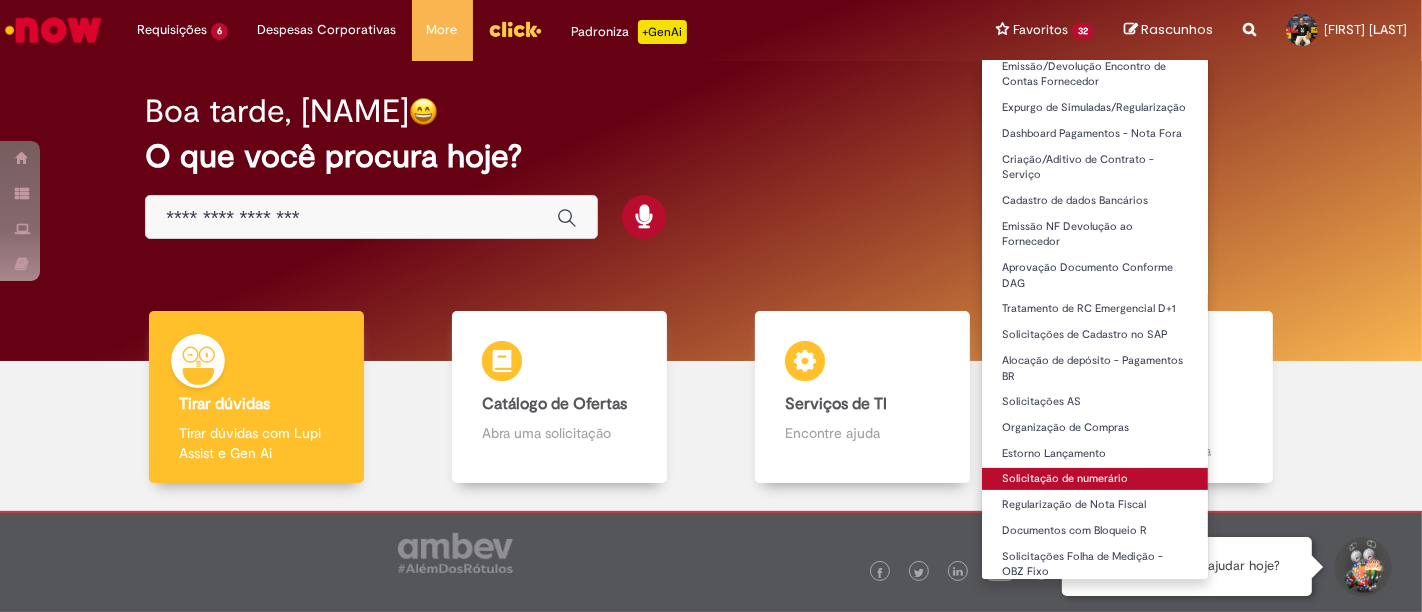 click on "Solicitação de numerário" at bounding box center (1095, 479) 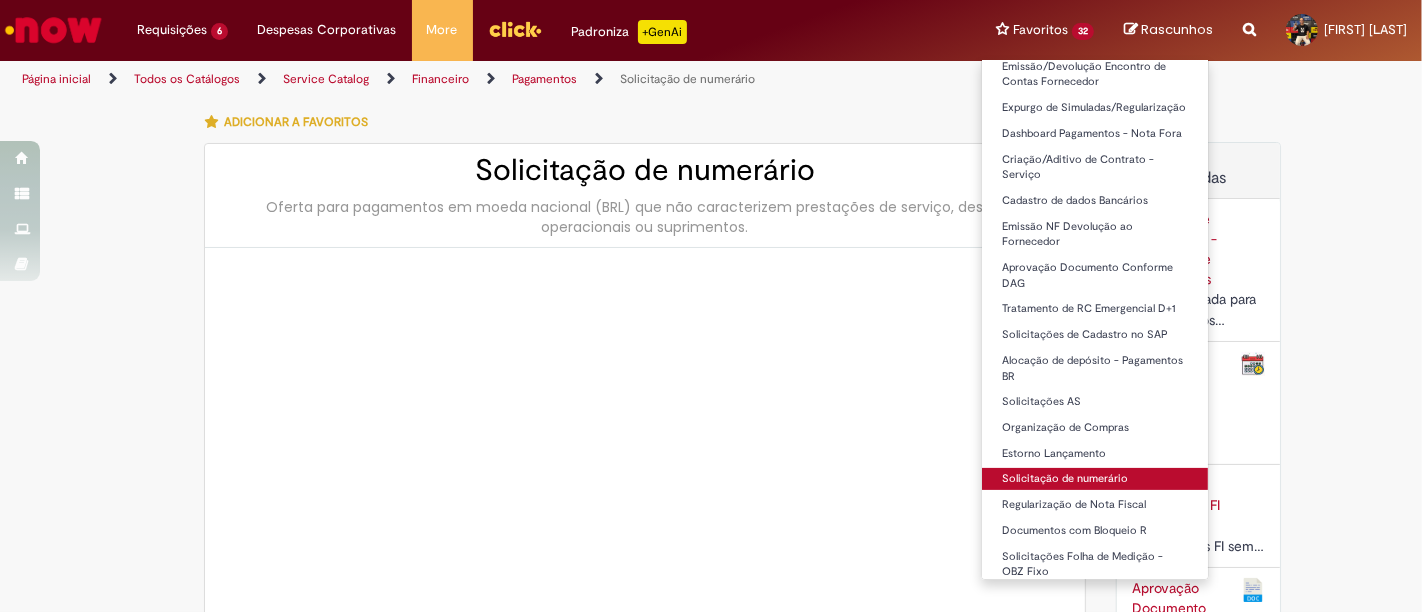 scroll, scrollTop: 1242, scrollLeft: 0, axis: vertical 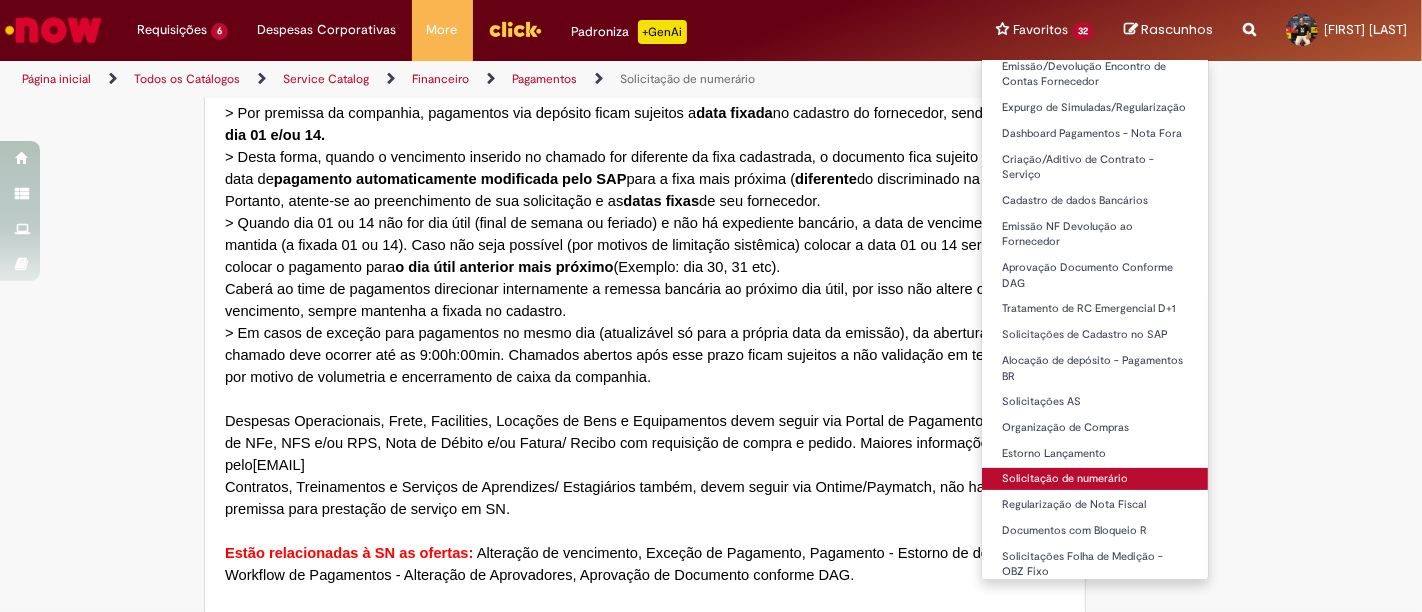 type on "********" 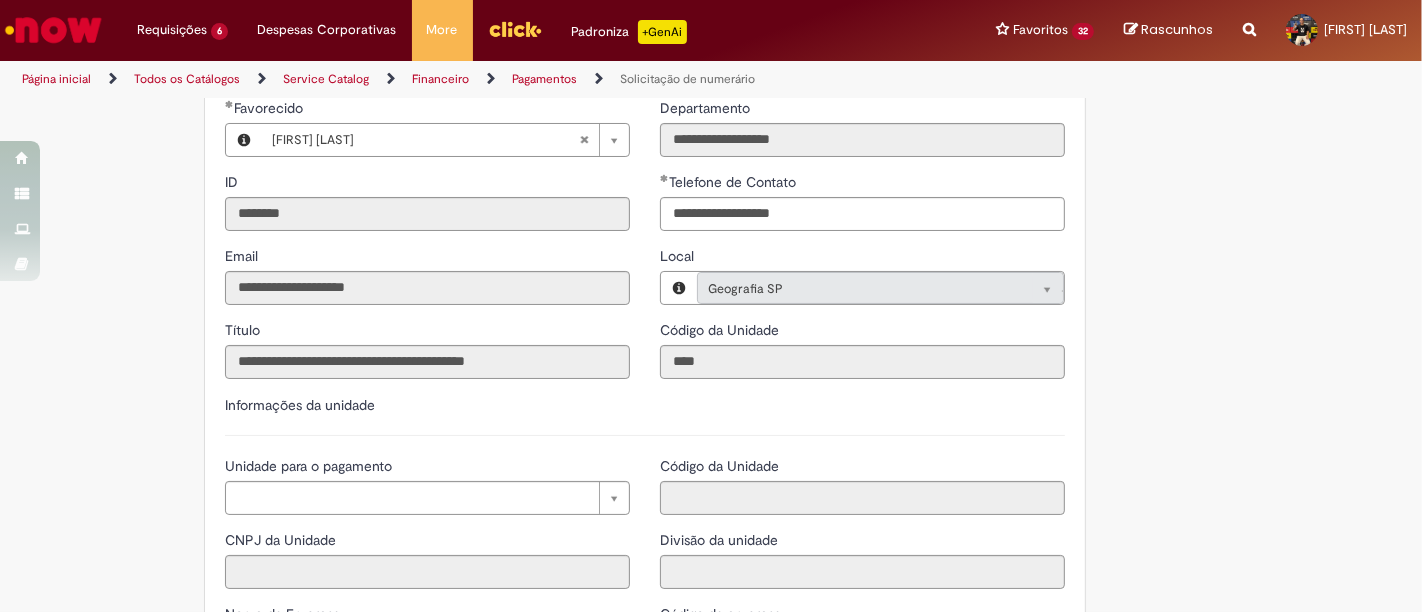 scroll, scrollTop: 1780, scrollLeft: 0, axis: vertical 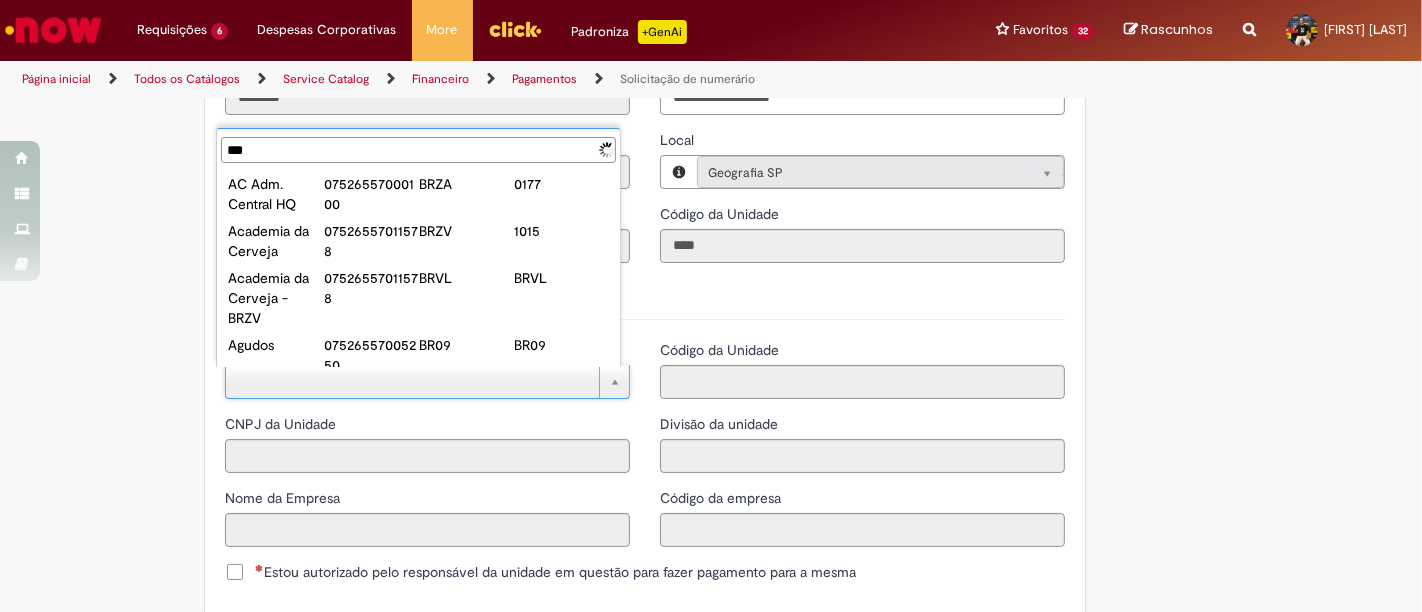 type on "****" 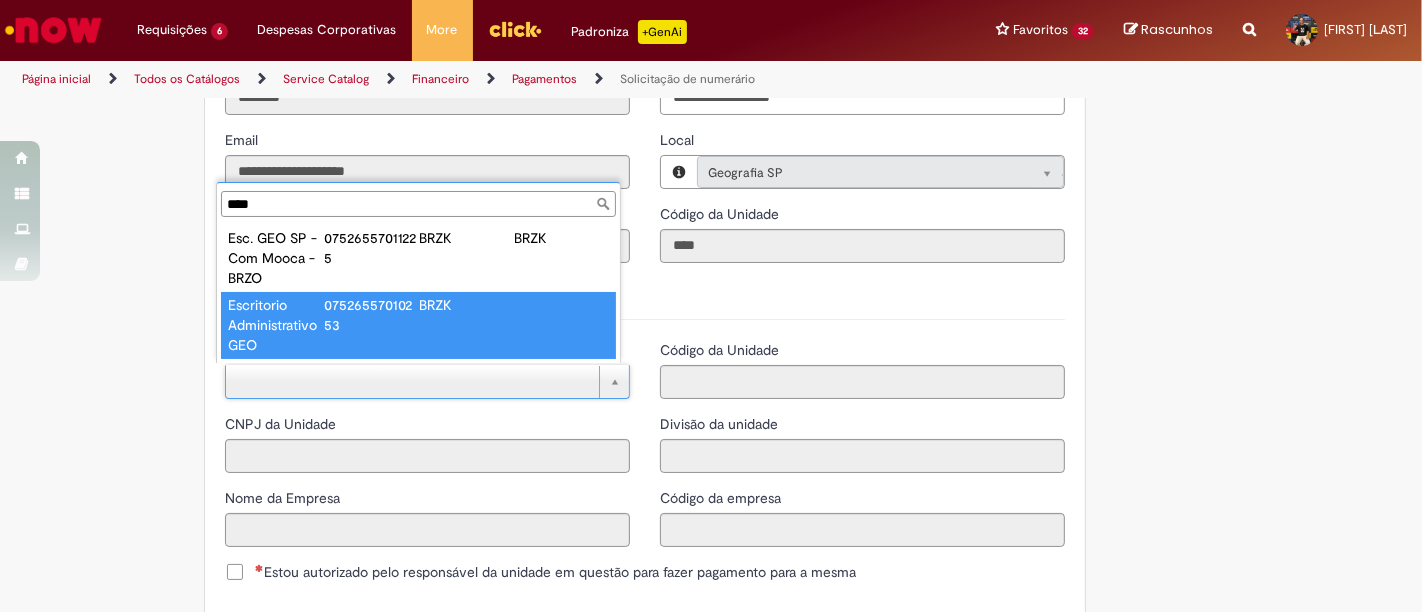 type on "**********" 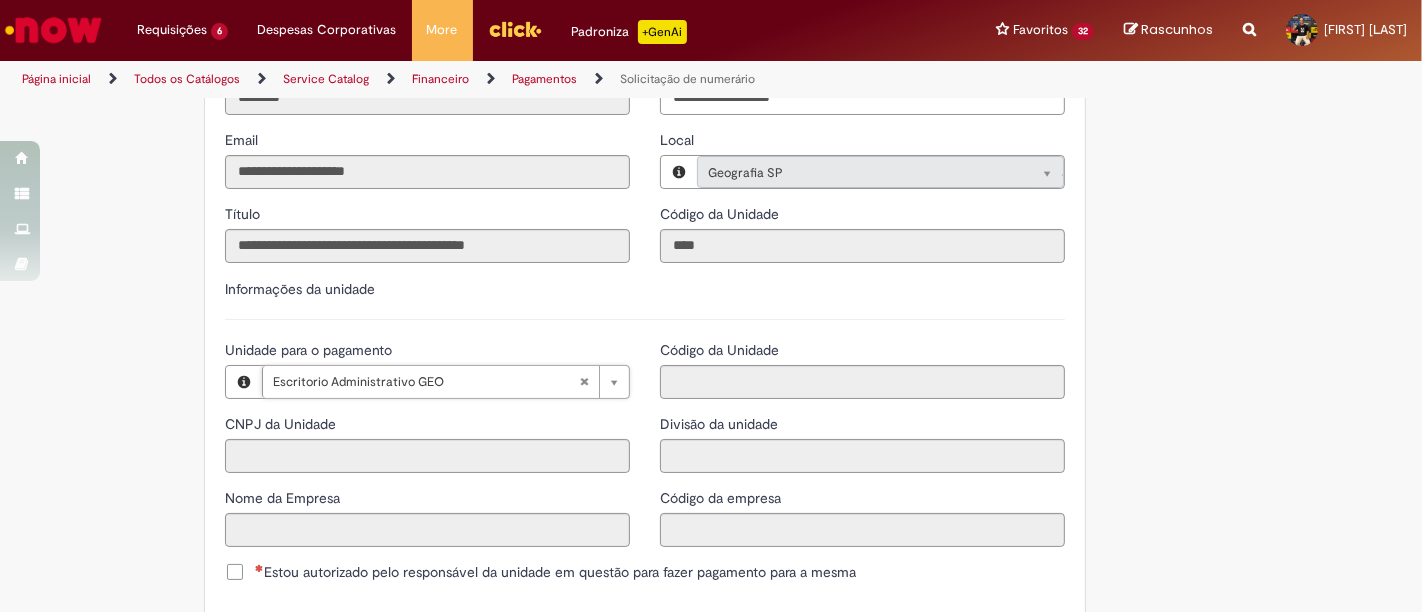 type on "**********" 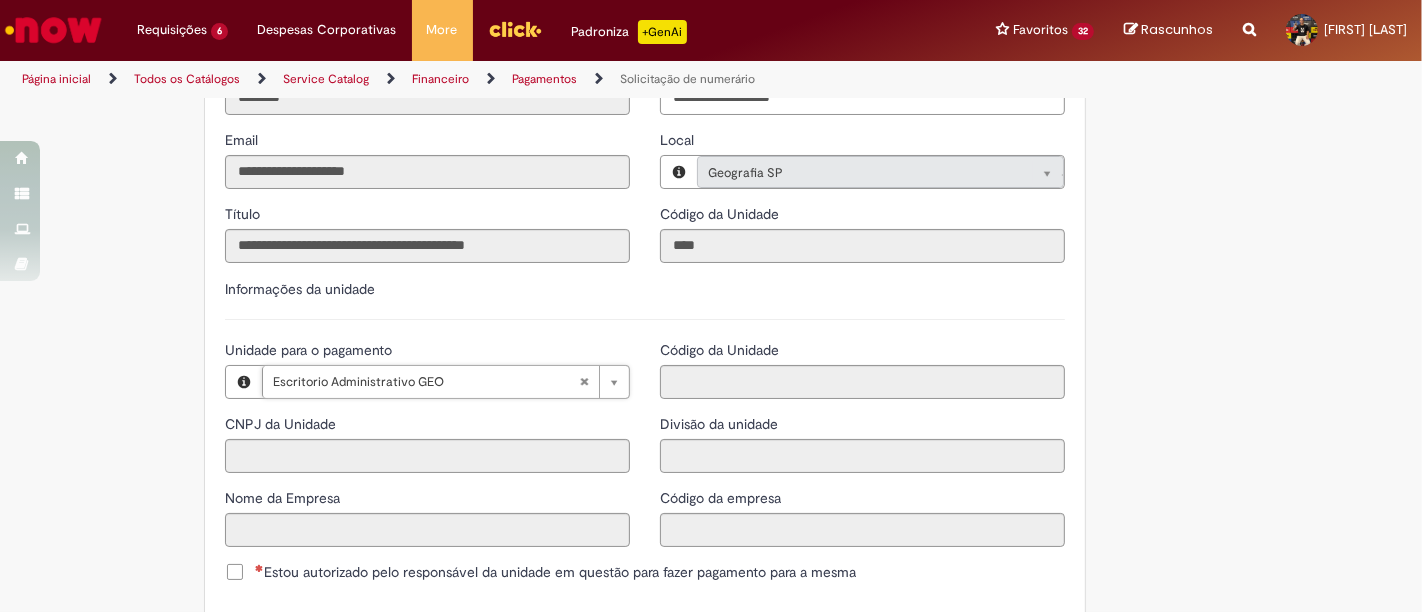 type on "**********" 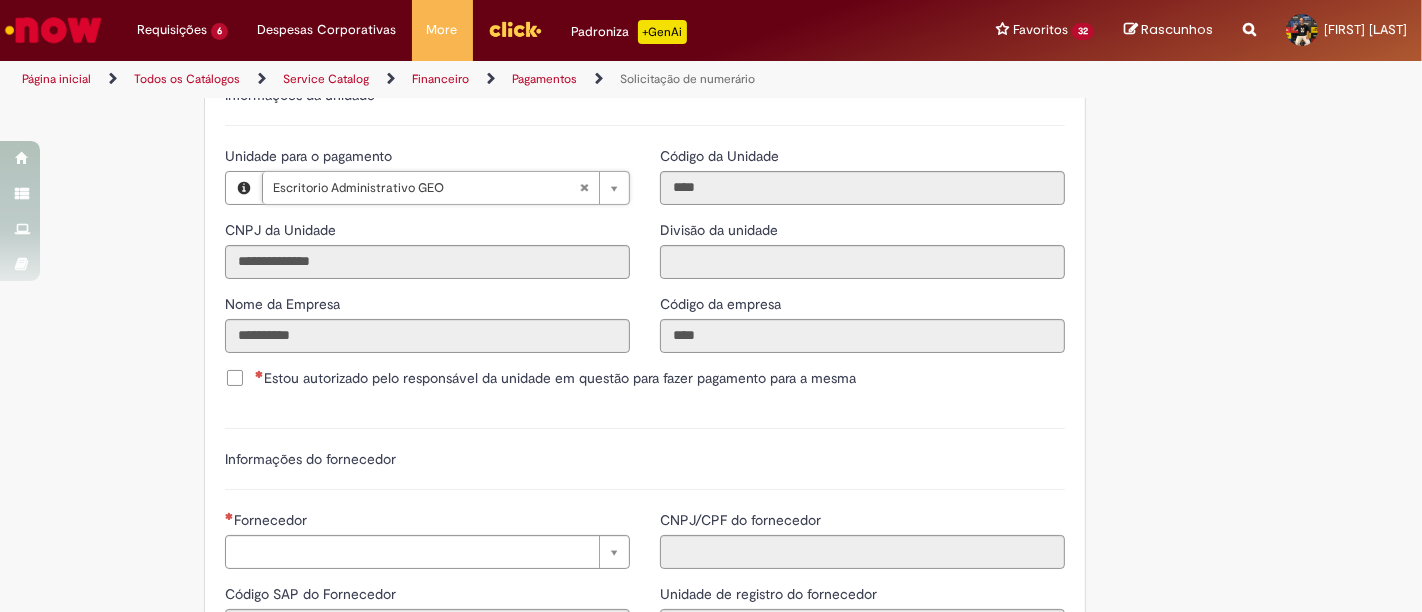 scroll, scrollTop: 2094, scrollLeft: 0, axis: vertical 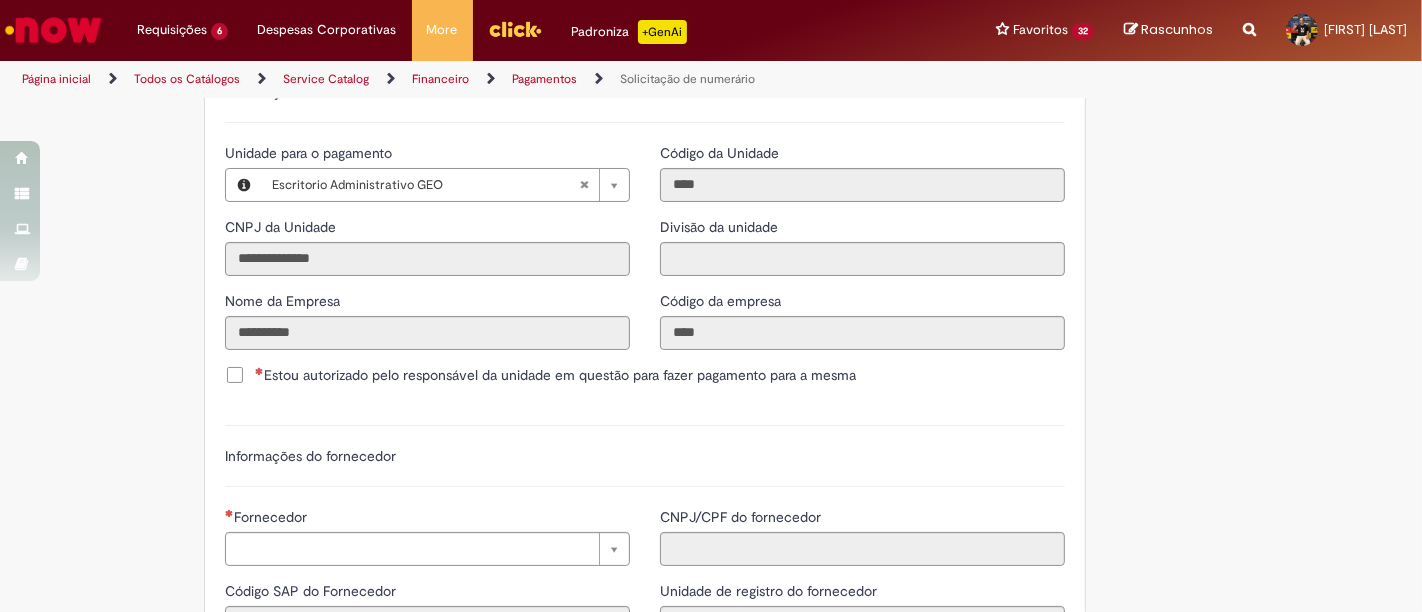 click on "Estou autorizado pelo responsável da unidade em questão para fazer pagamento para a mesma" at bounding box center (555, 375) 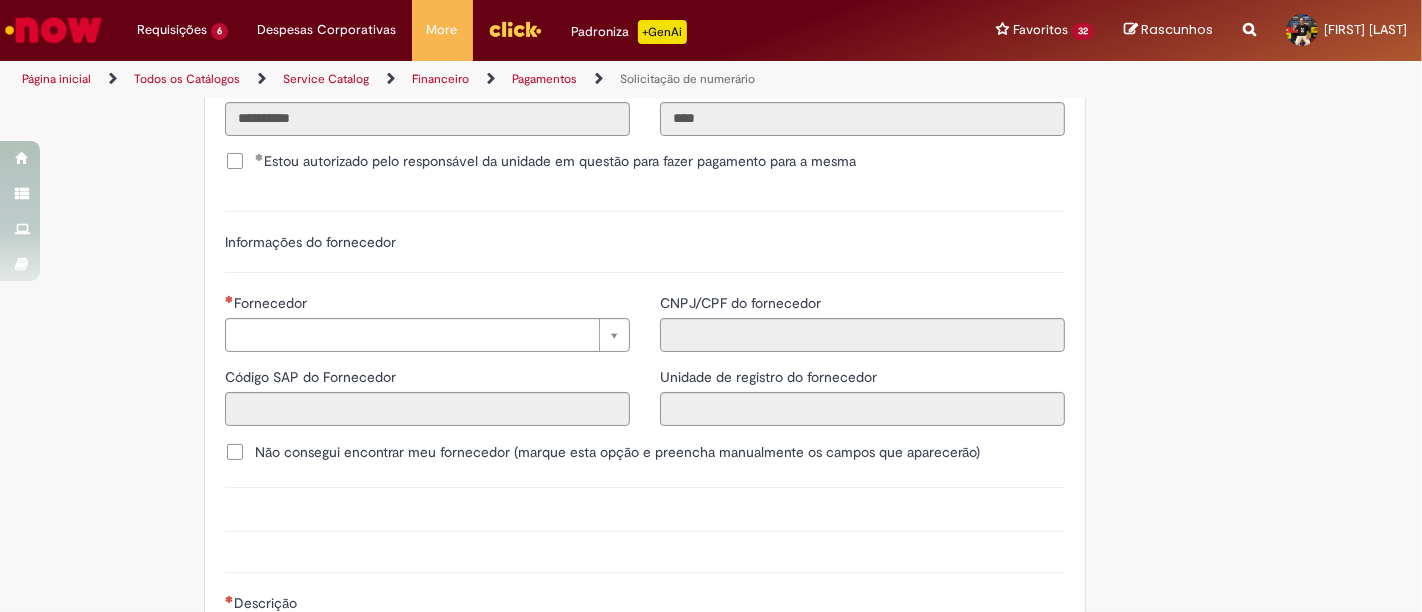scroll, scrollTop: 2309, scrollLeft: 0, axis: vertical 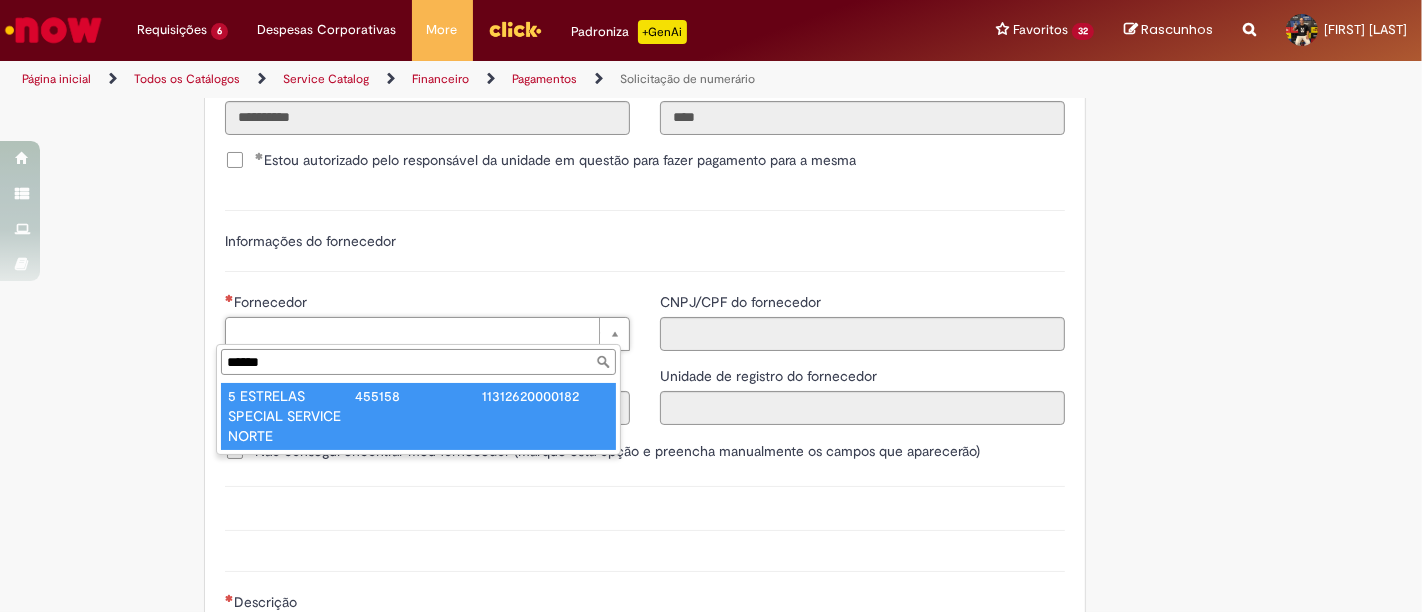 type on "******" 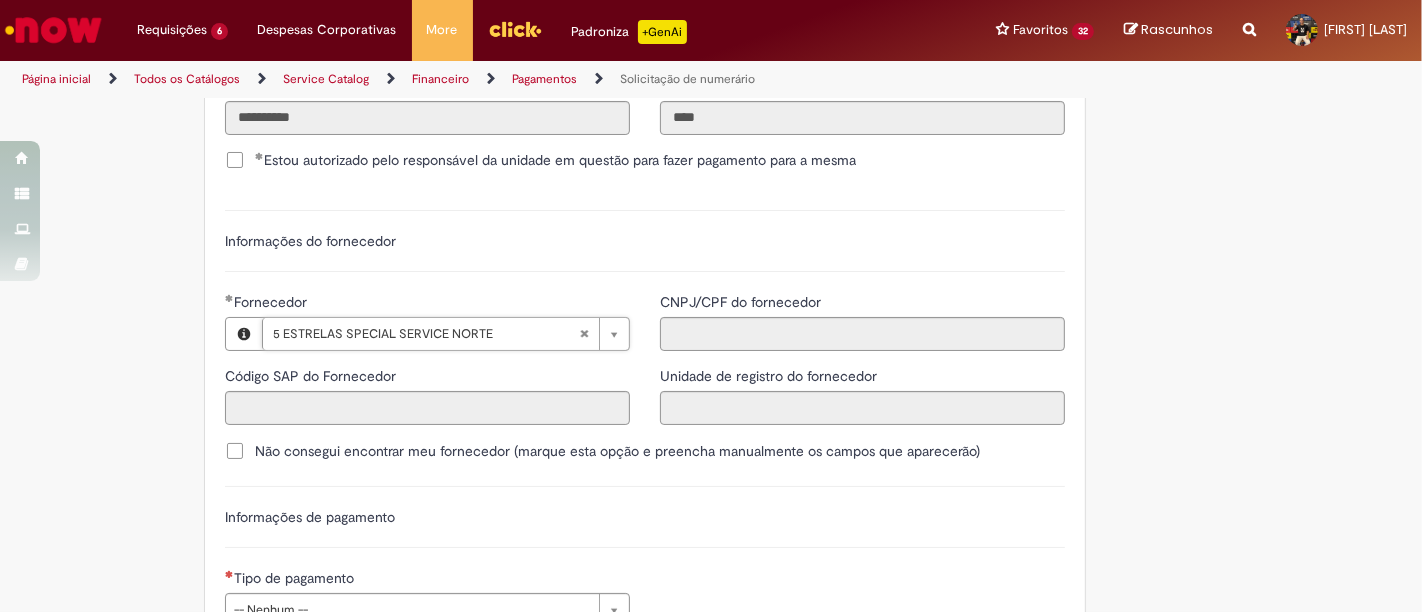 type on "******" 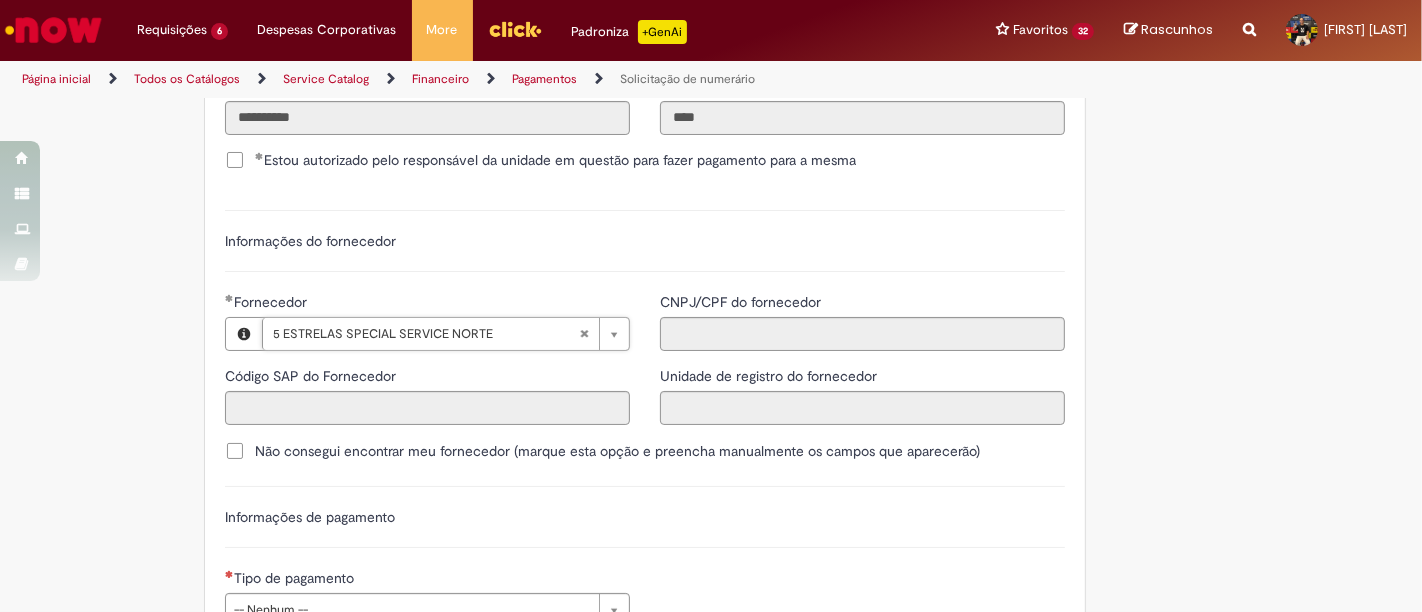 type on "**********" 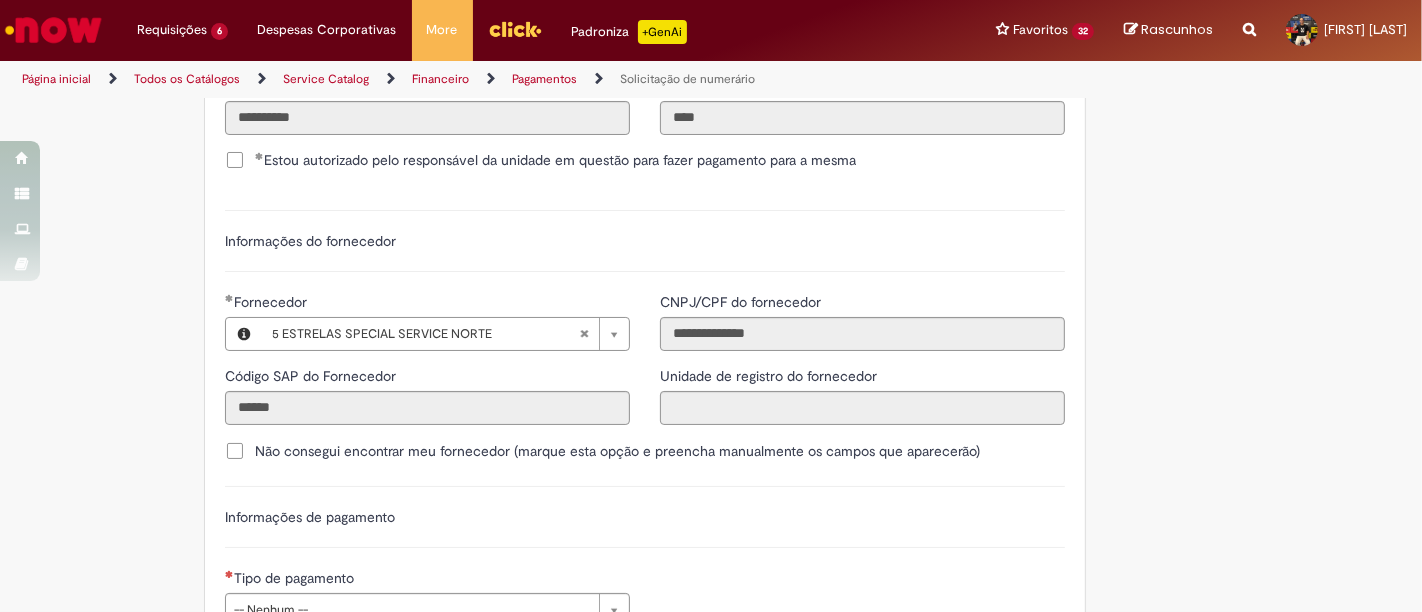 click on "Informações do fornecedor" at bounding box center (645, 251) 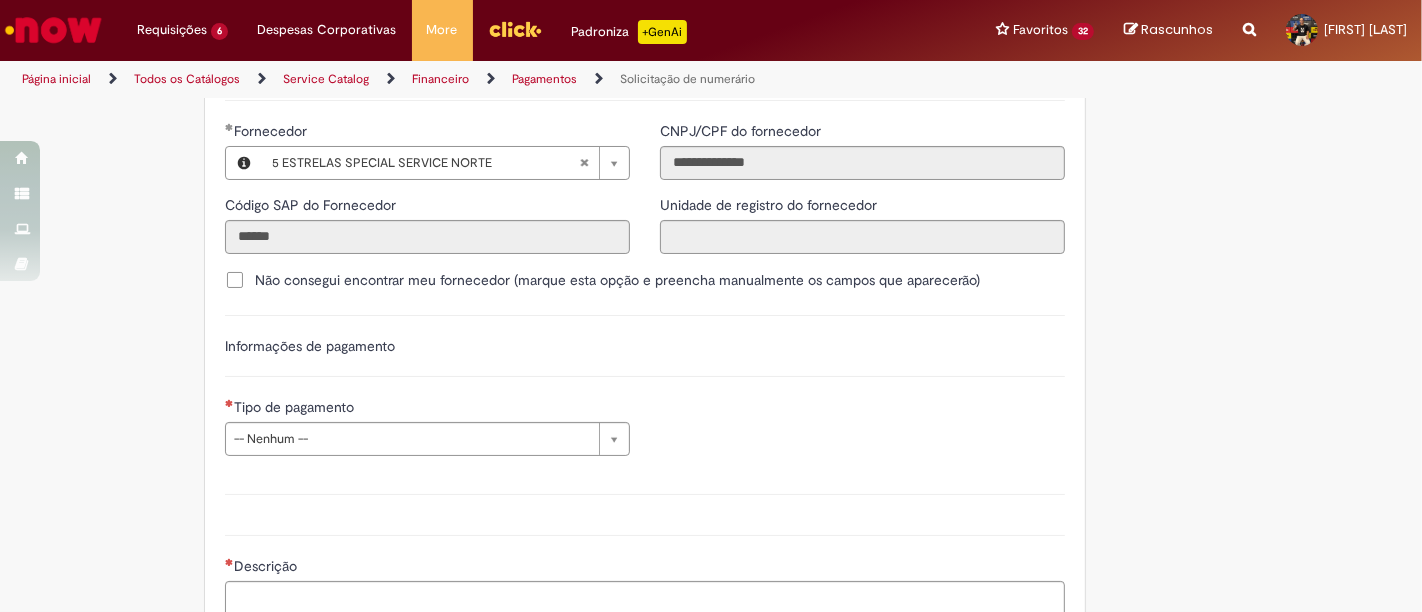 scroll, scrollTop: 2482, scrollLeft: 0, axis: vertical 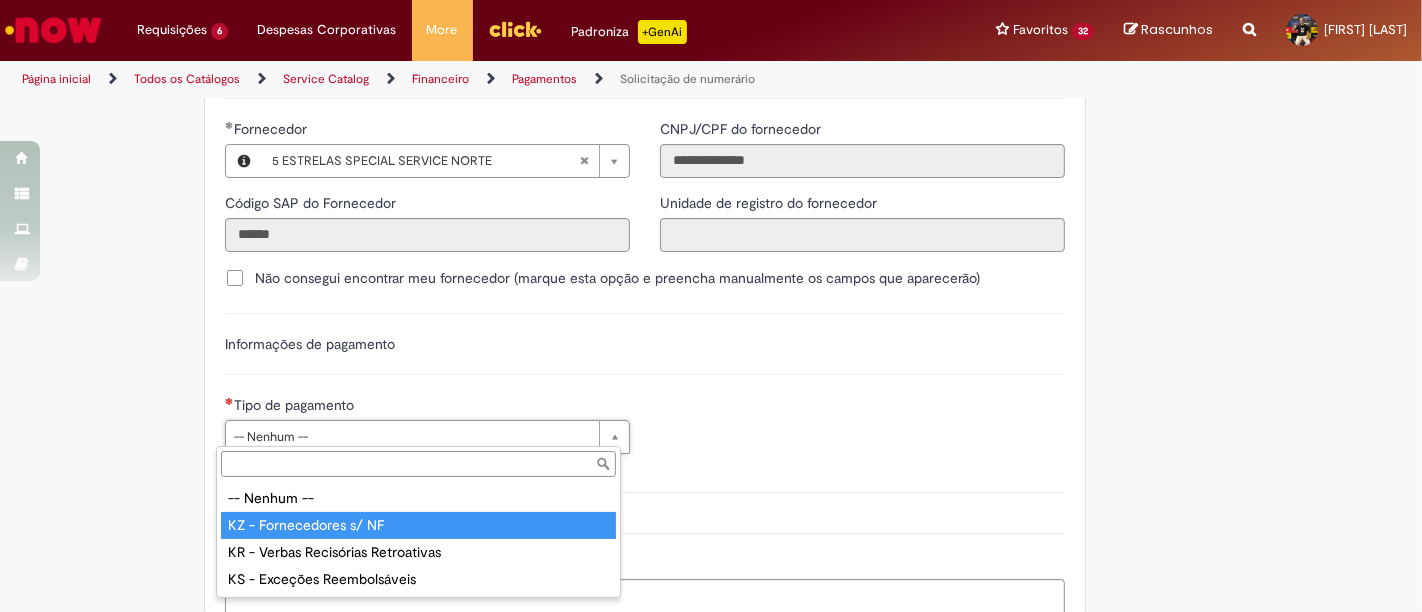 type on "**********" 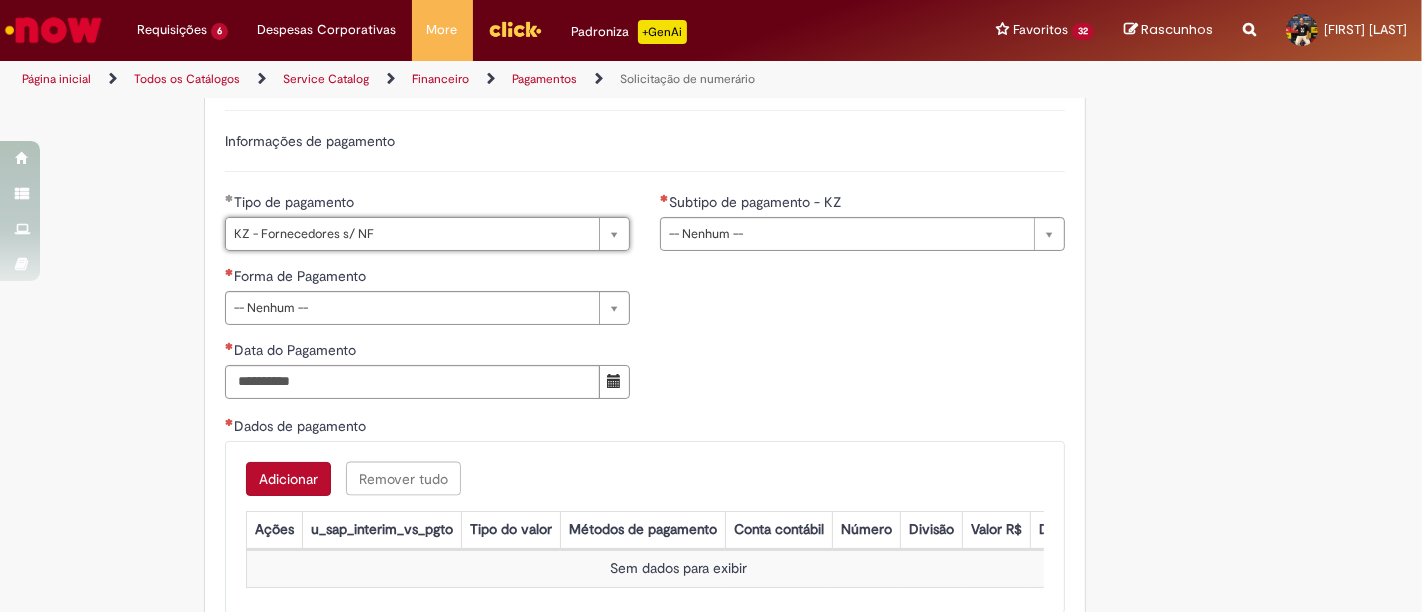 scroll, scrollTop: 2694, scrollLeft: 0, axis: vertical 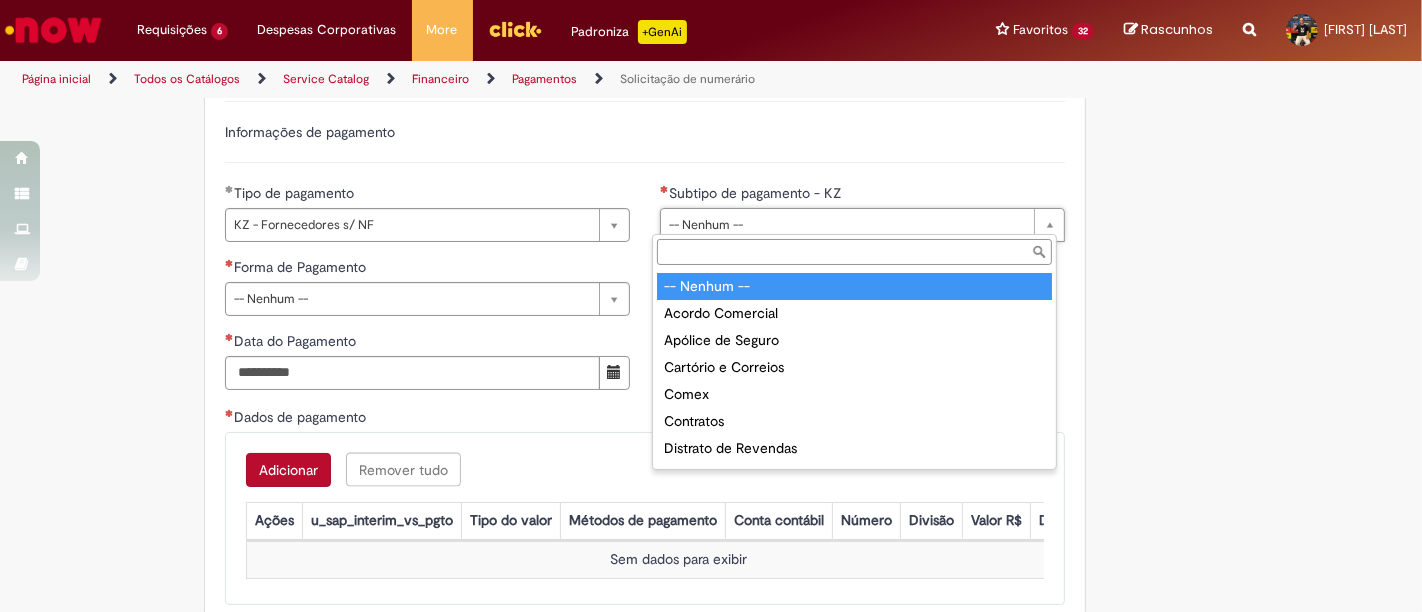 click on "Subtipo de pagamento - KZ" at bounding box center (854, 252) 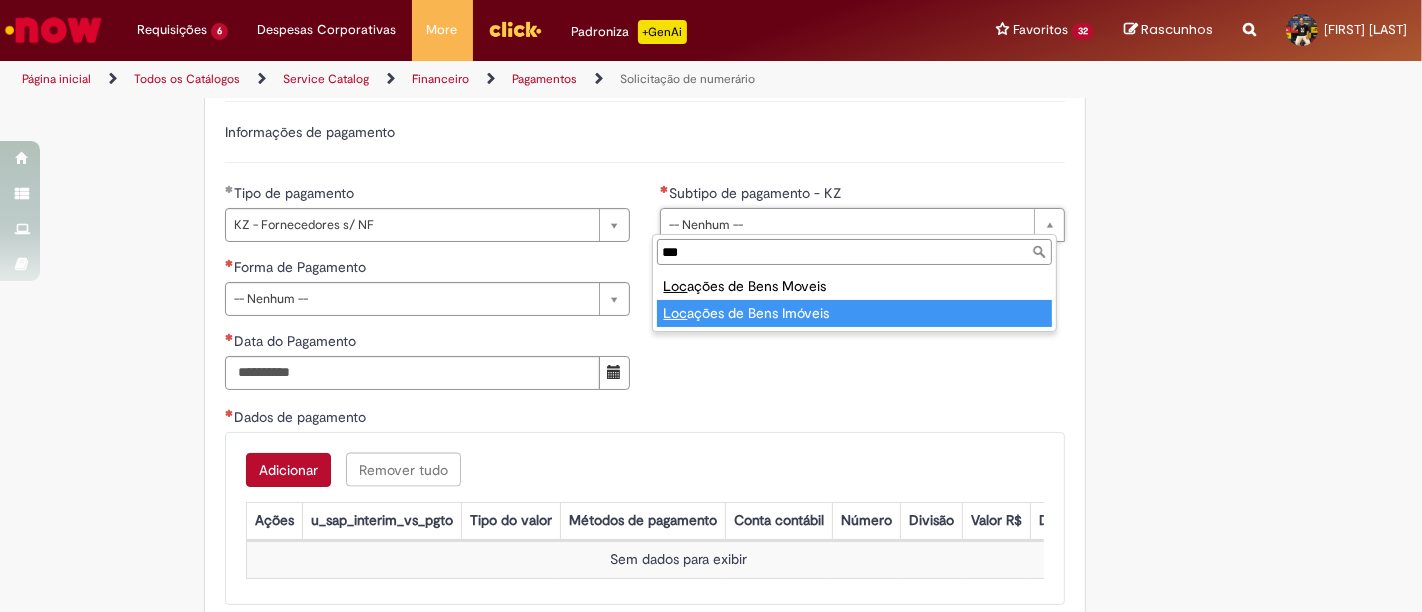 type on "***" 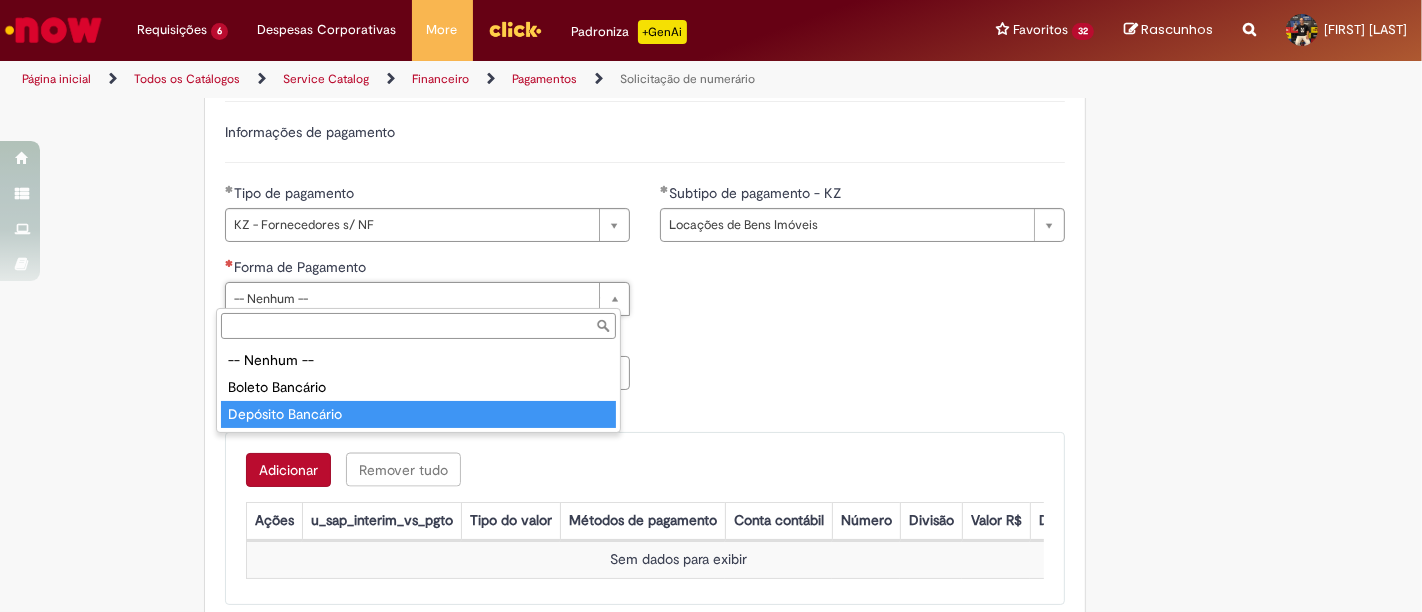 type on "**********" 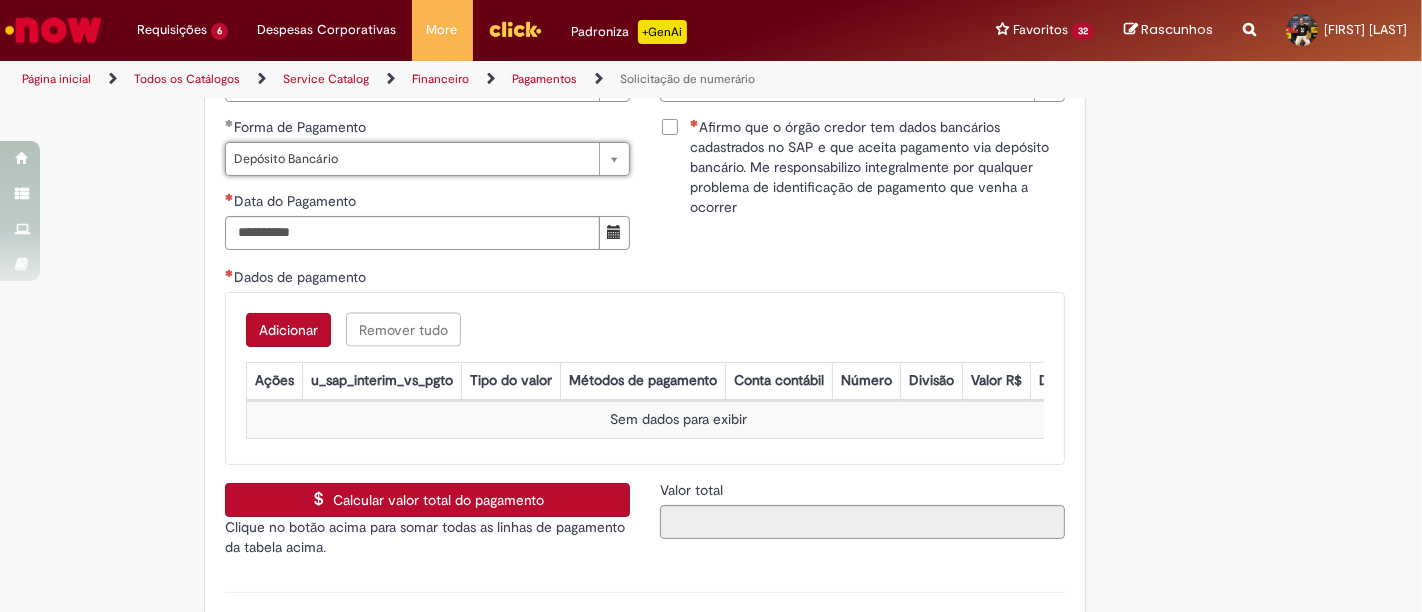 scroll, scrollTop: 2840, scrollLeft: 0, axis: vertical 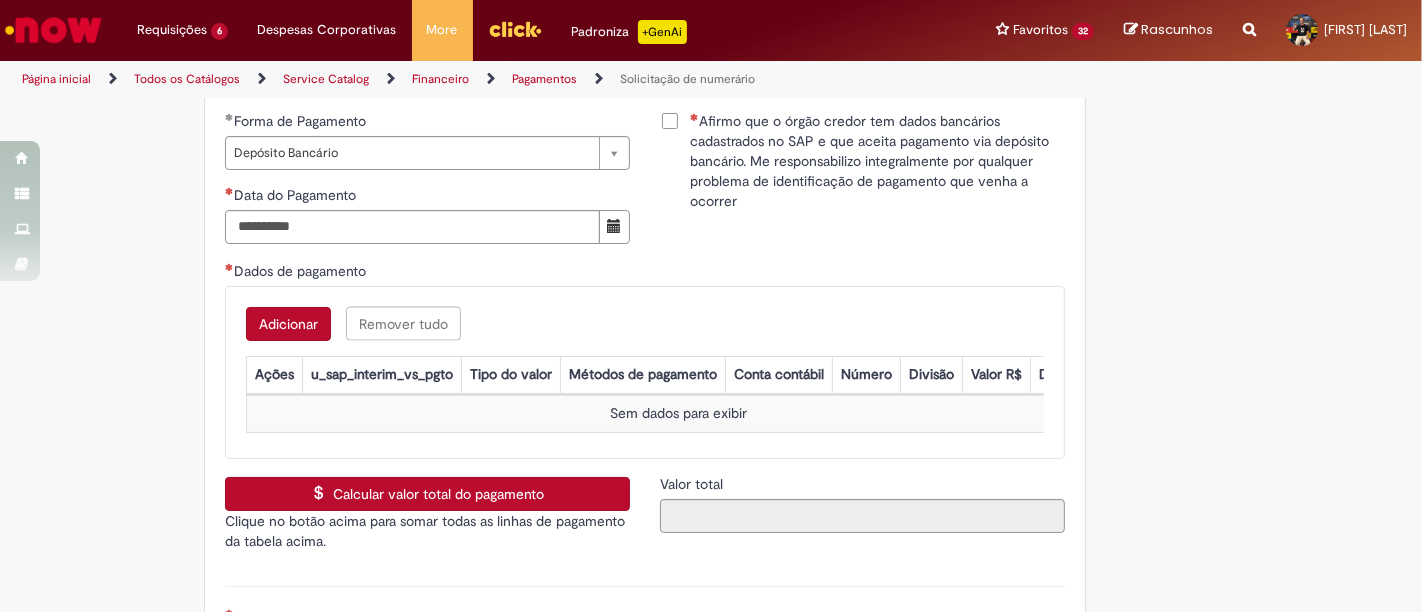 click on "Dados de pagamento" at bounding box center (645, 273) 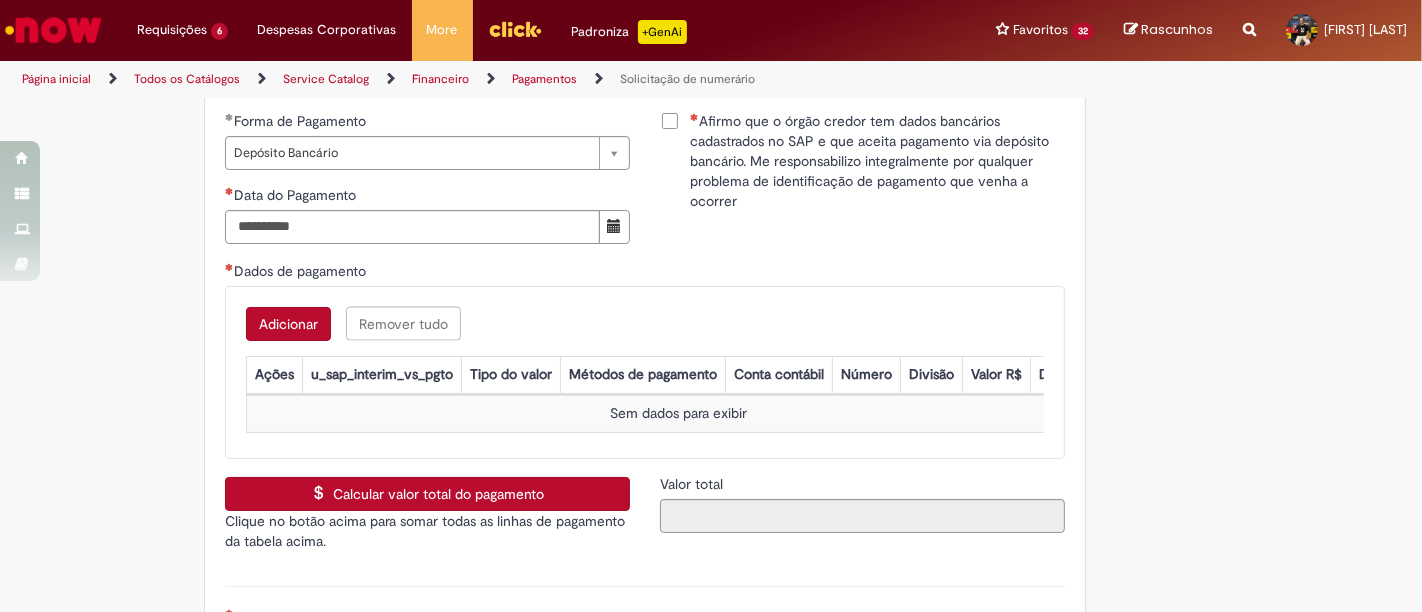 click on "Adicionar" at bounding box center (288, 324) 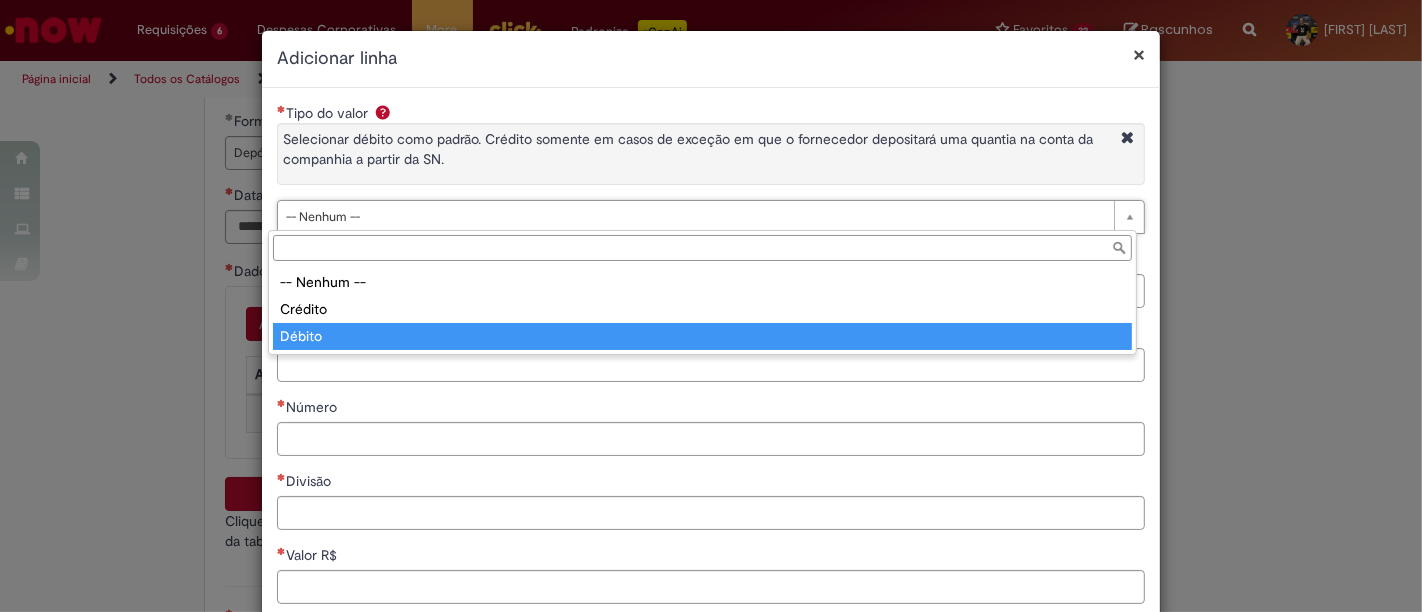 type on "******" 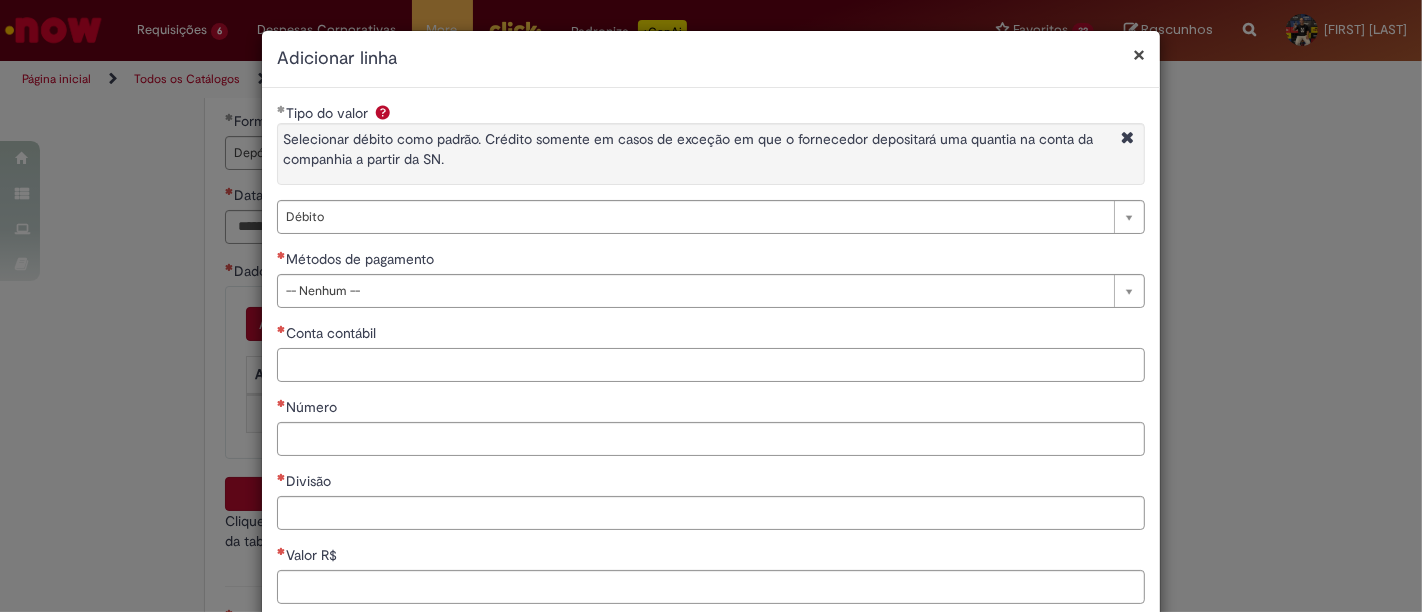 click on "Conta contábil" at bounding box center (711, 365) 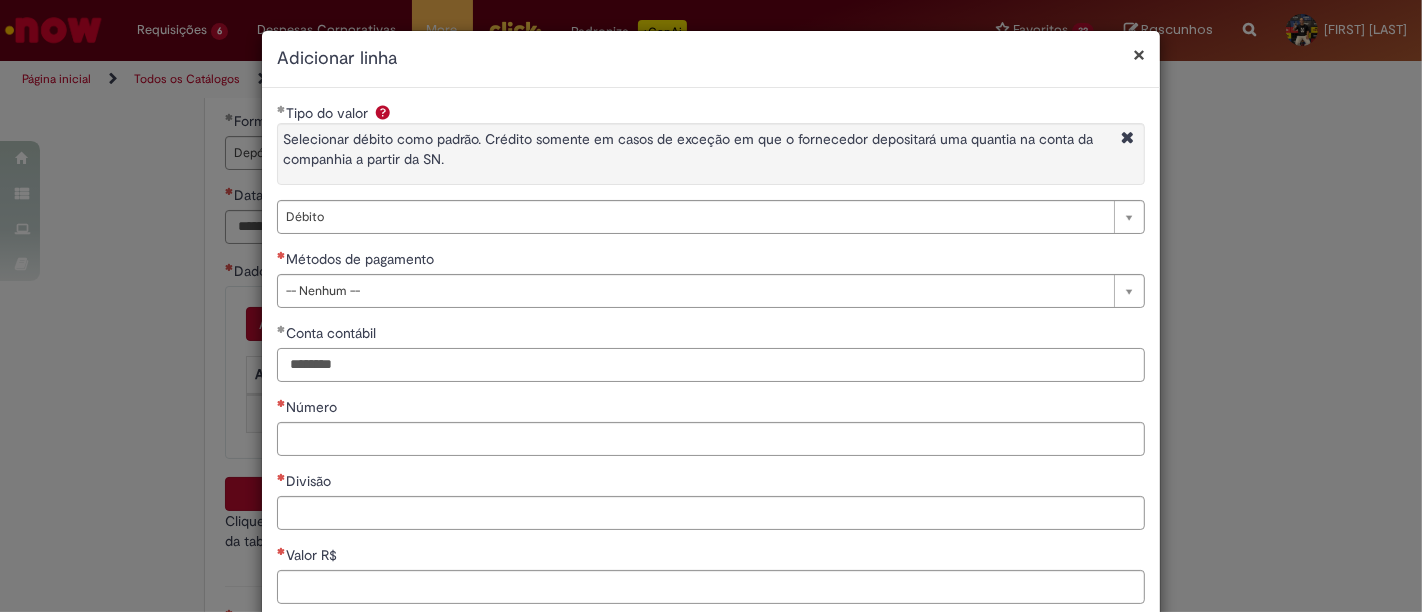 type on "********" 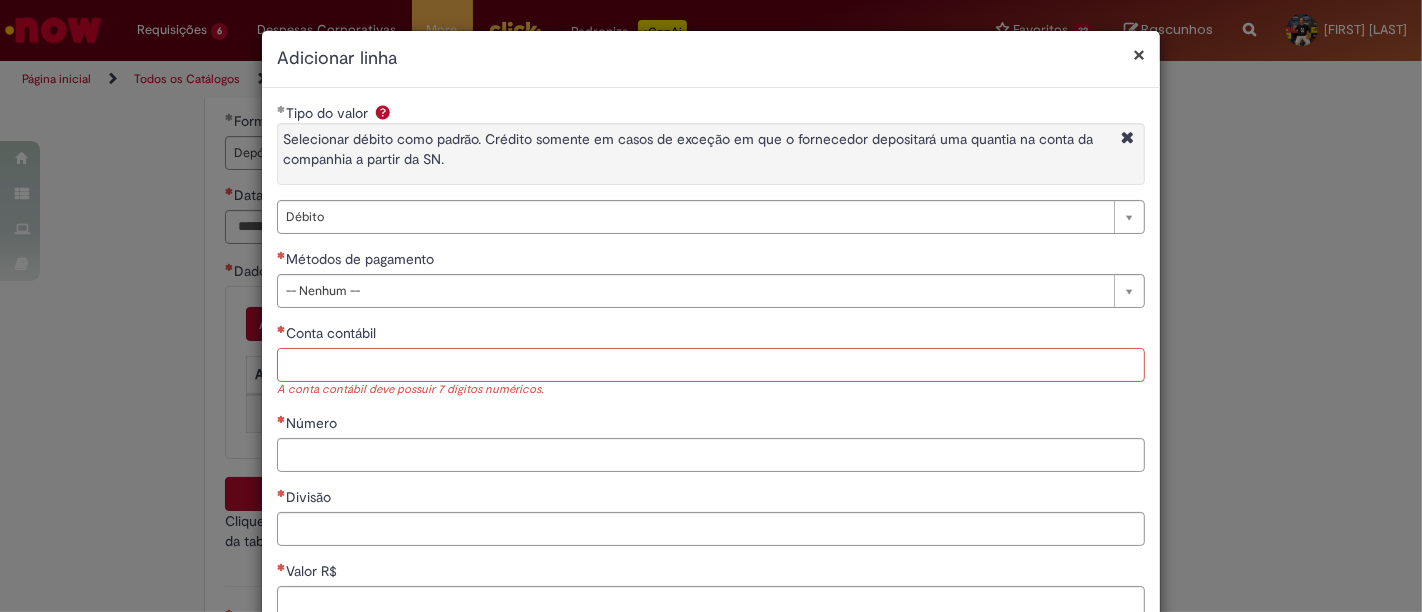 click on "Conta contábil" at bounding box center [711, 365] 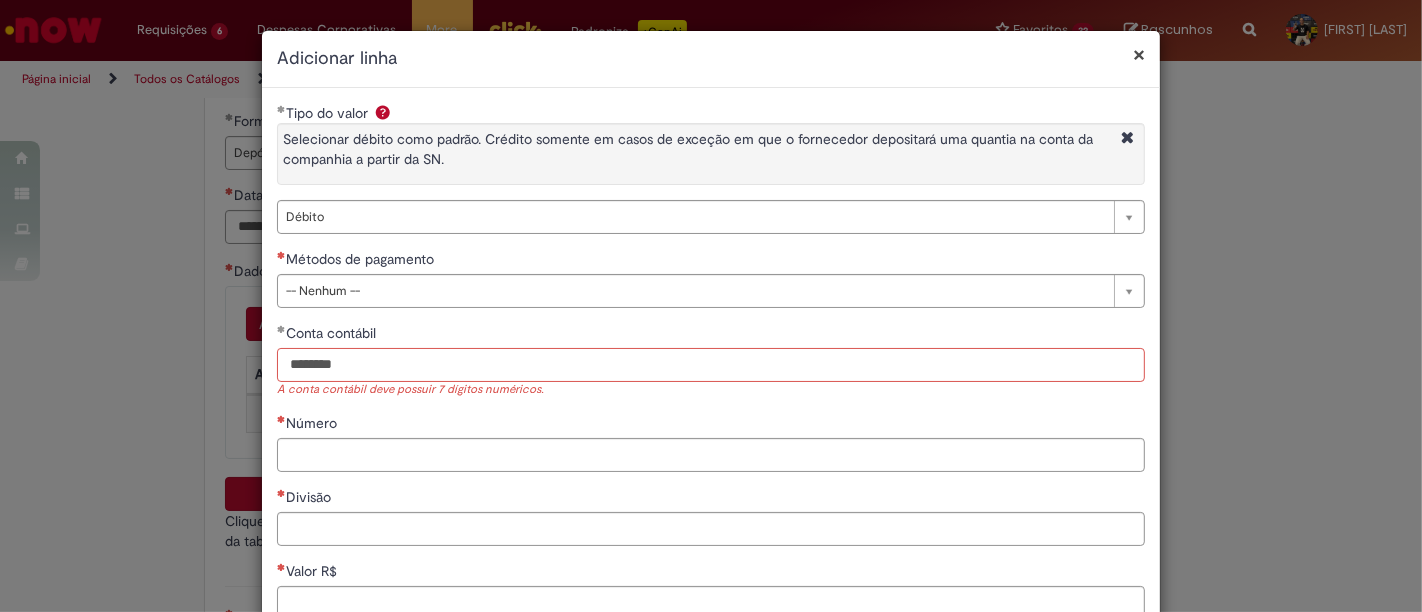 type on "********" 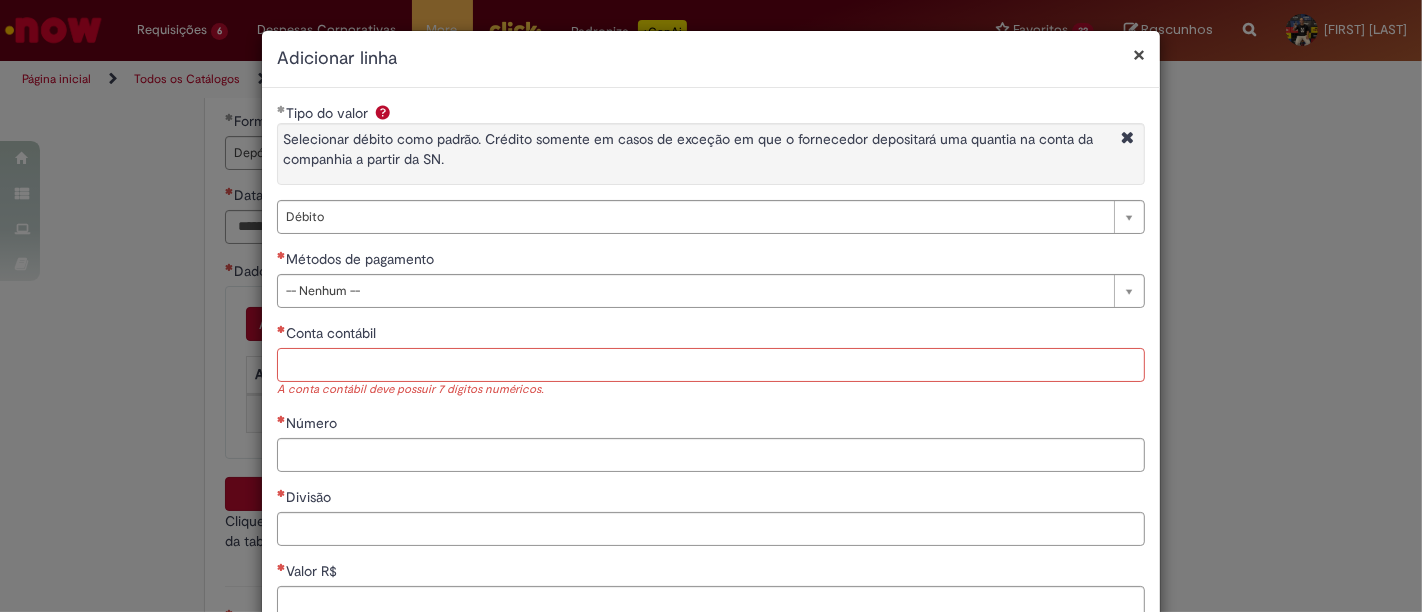 click on "Conta contábil" at bounding box center [711, 365] 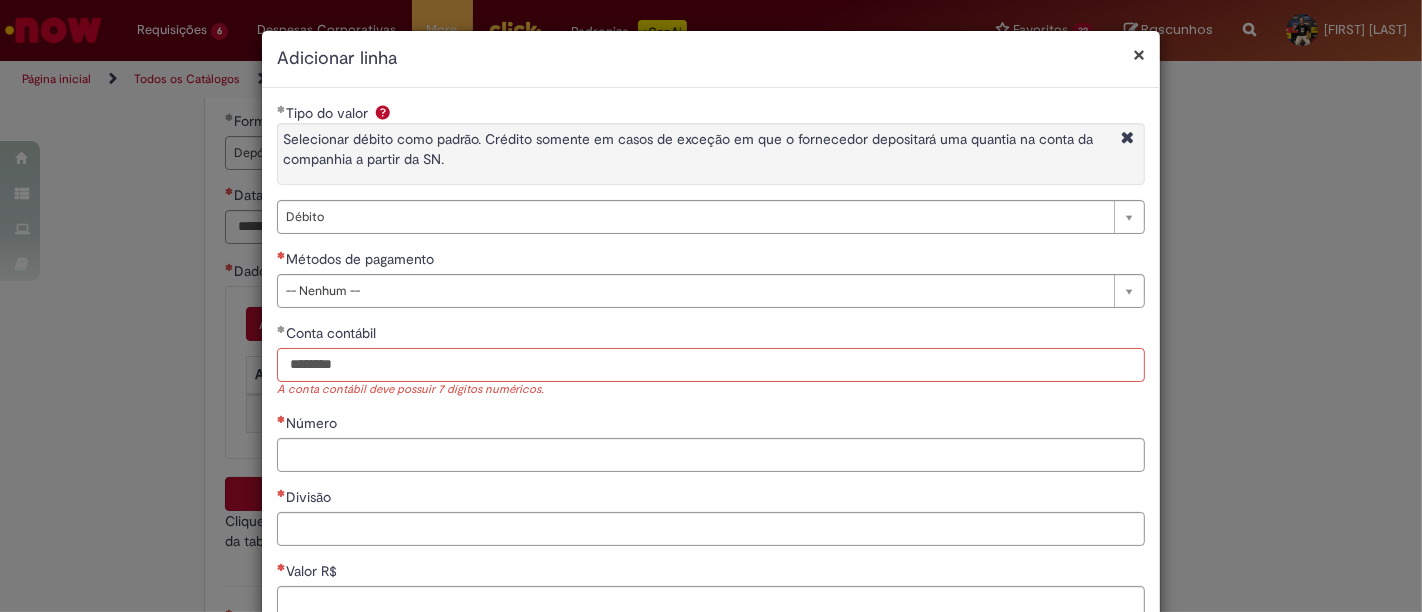 type on "********" 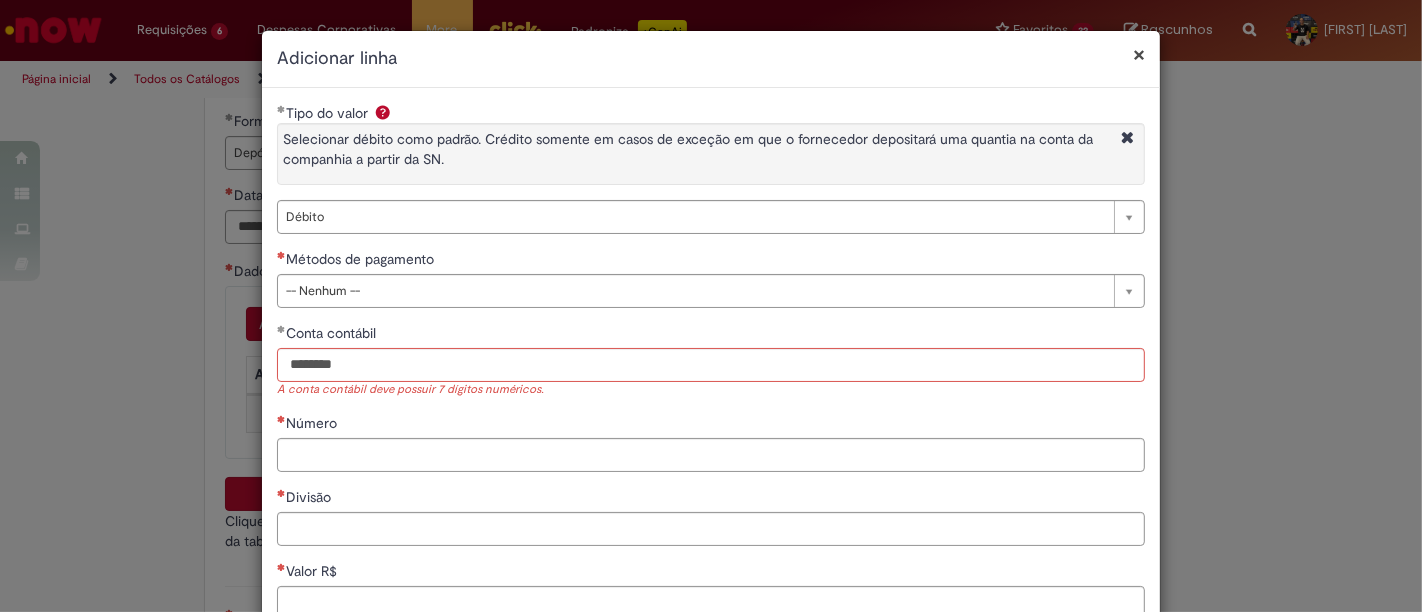 type 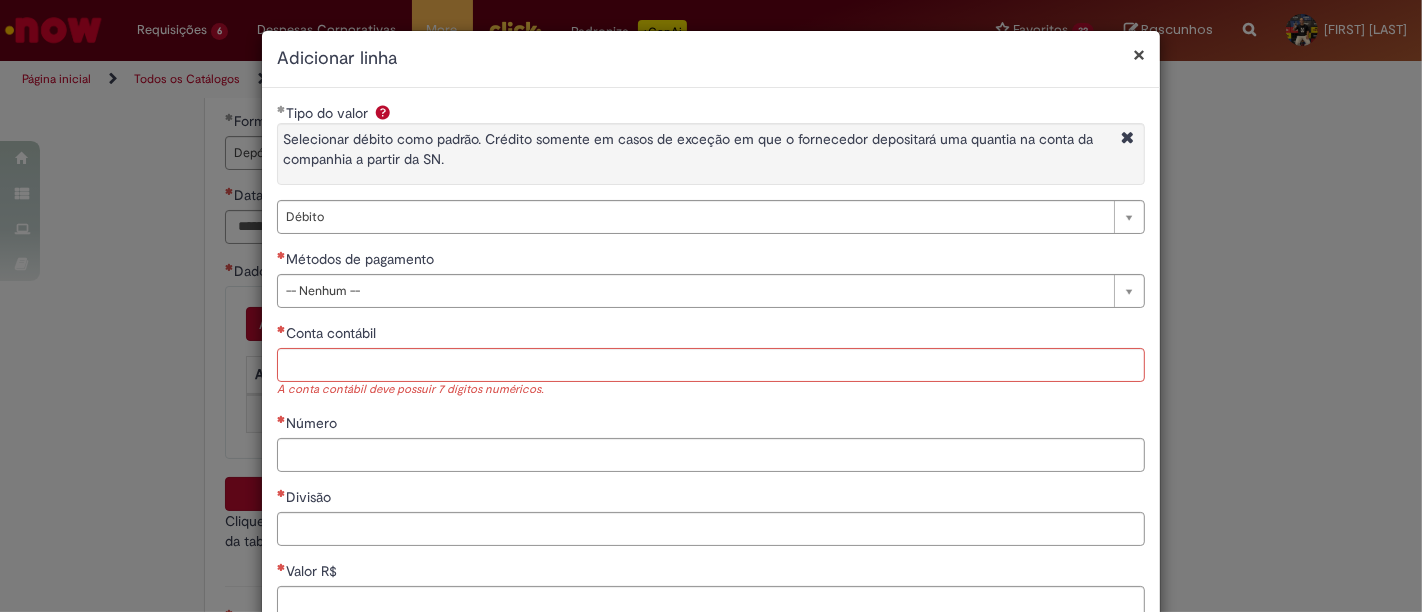 click on "**********" at bounding box center (711, 416) 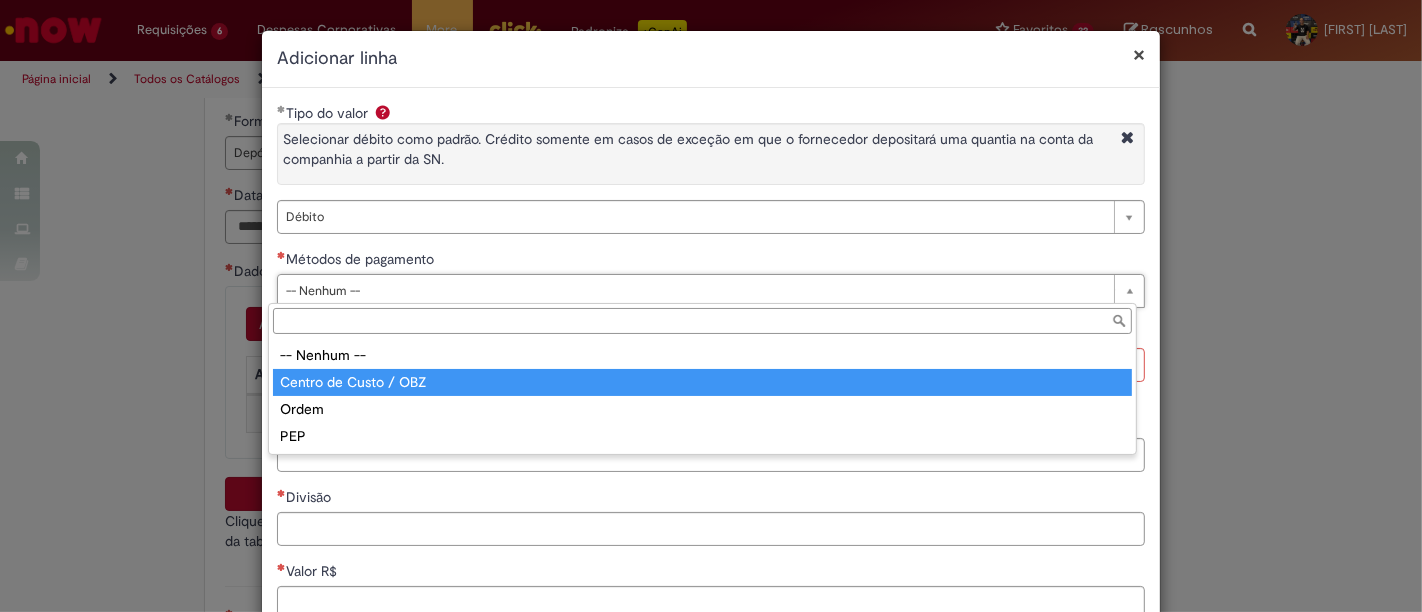 type on "**********" 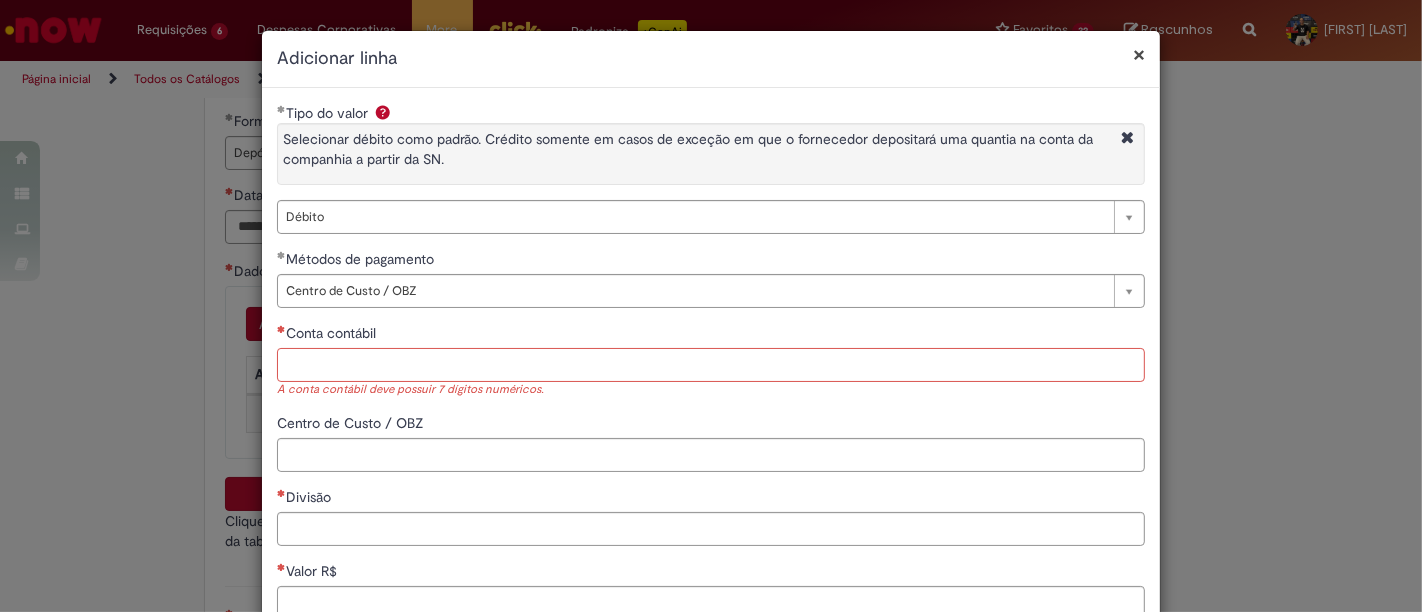 click on "Conta contábil" at bounding box center [711, 365] 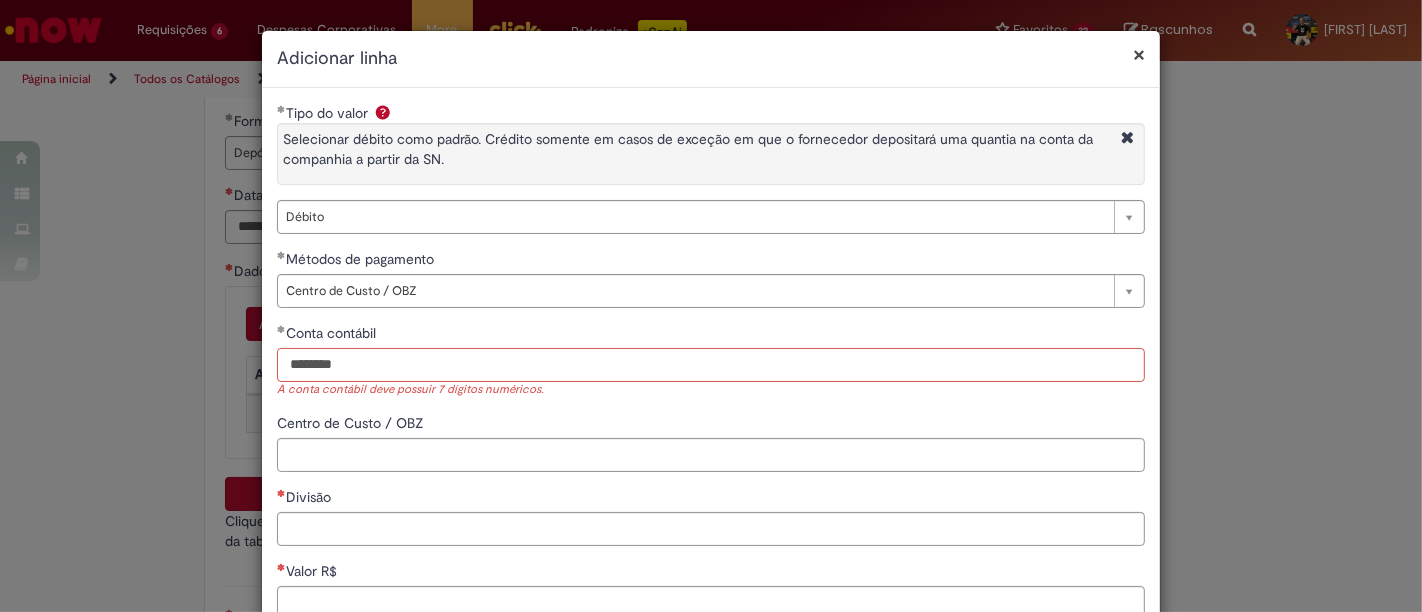 scroll, scrollTop: 111, scrollLeft: 0, axis: vertical 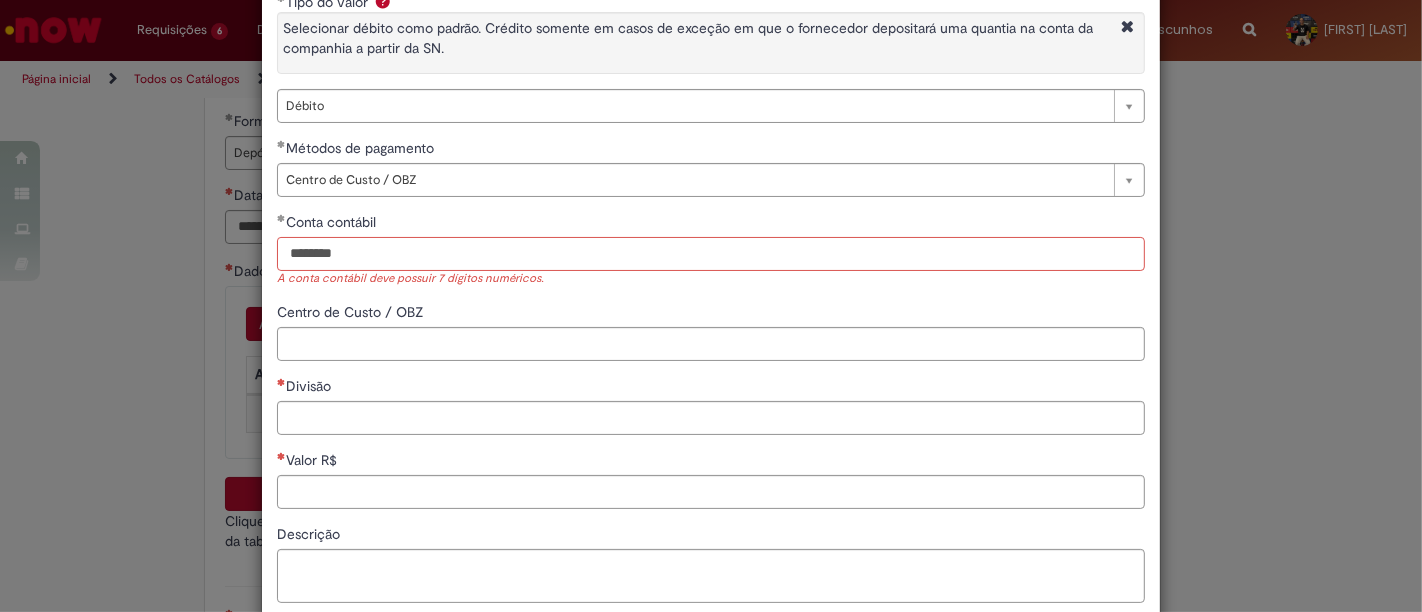 type on "********" 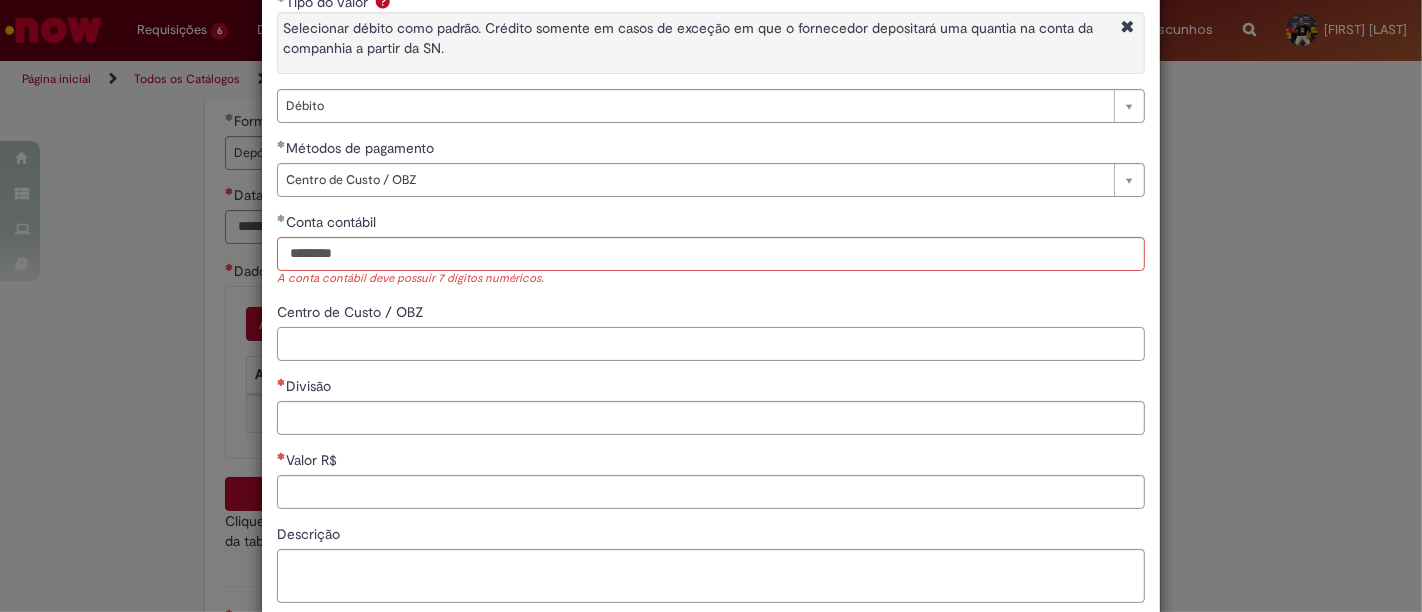 type 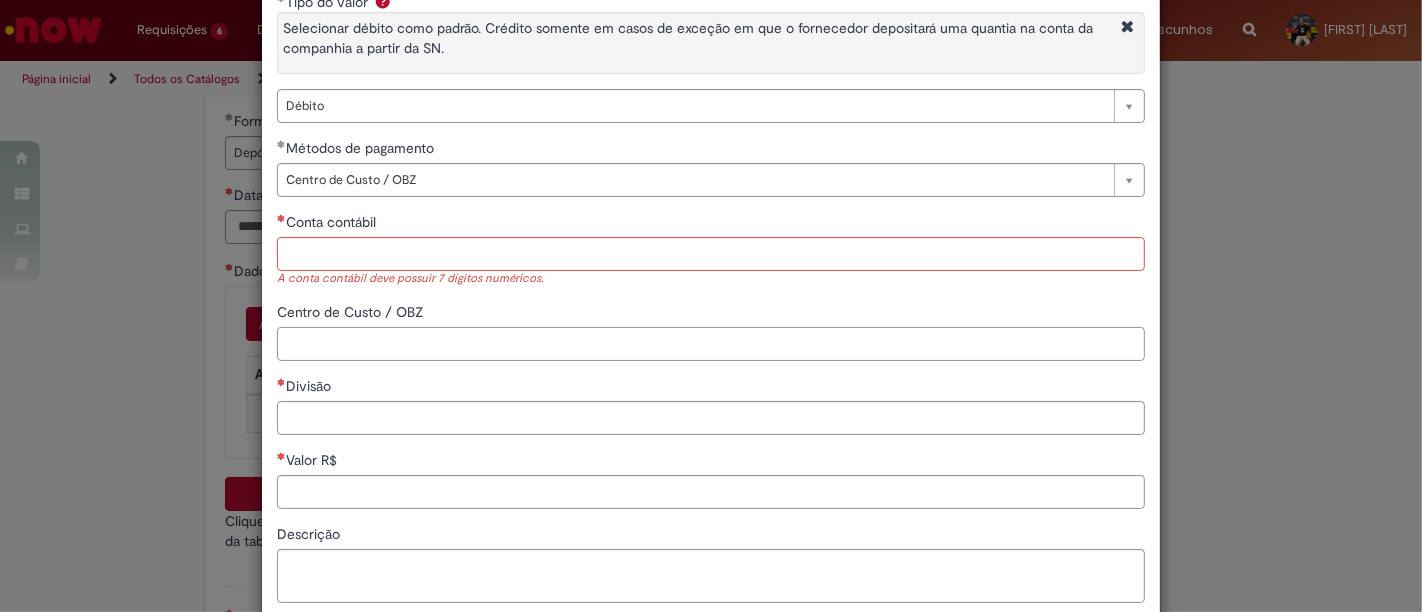 click on "Centro de Custo / OBZ" at bounding box center (711, 344) 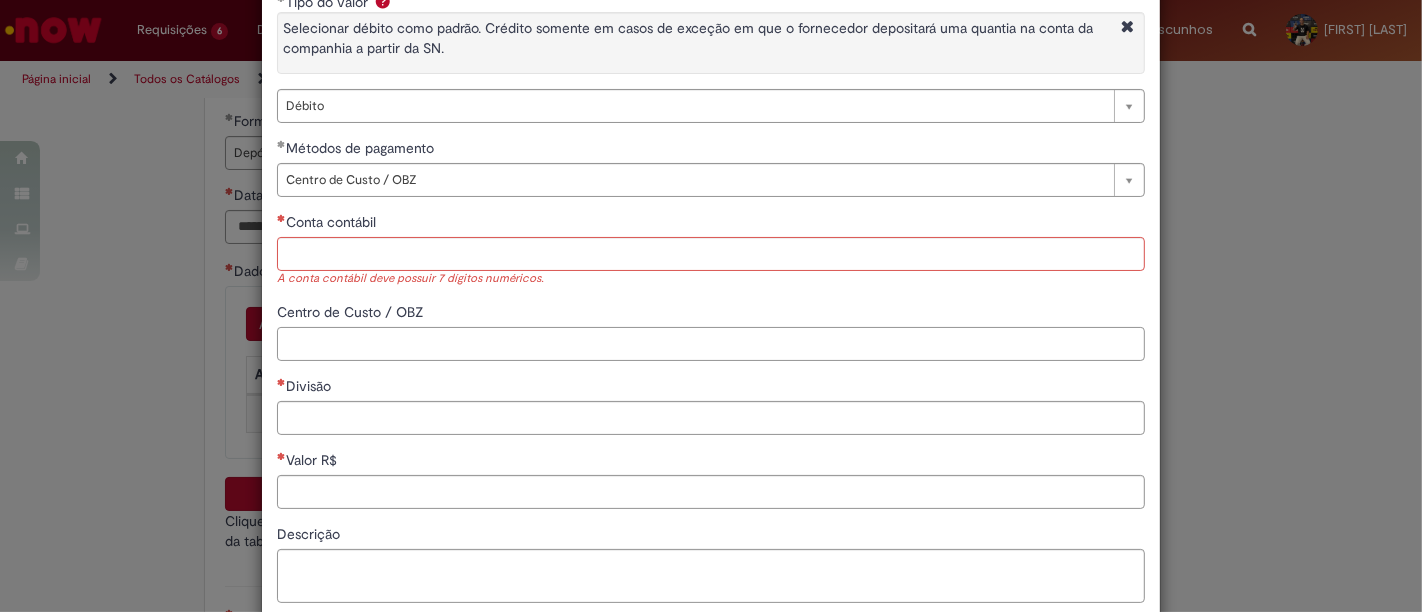 paste on "**********" 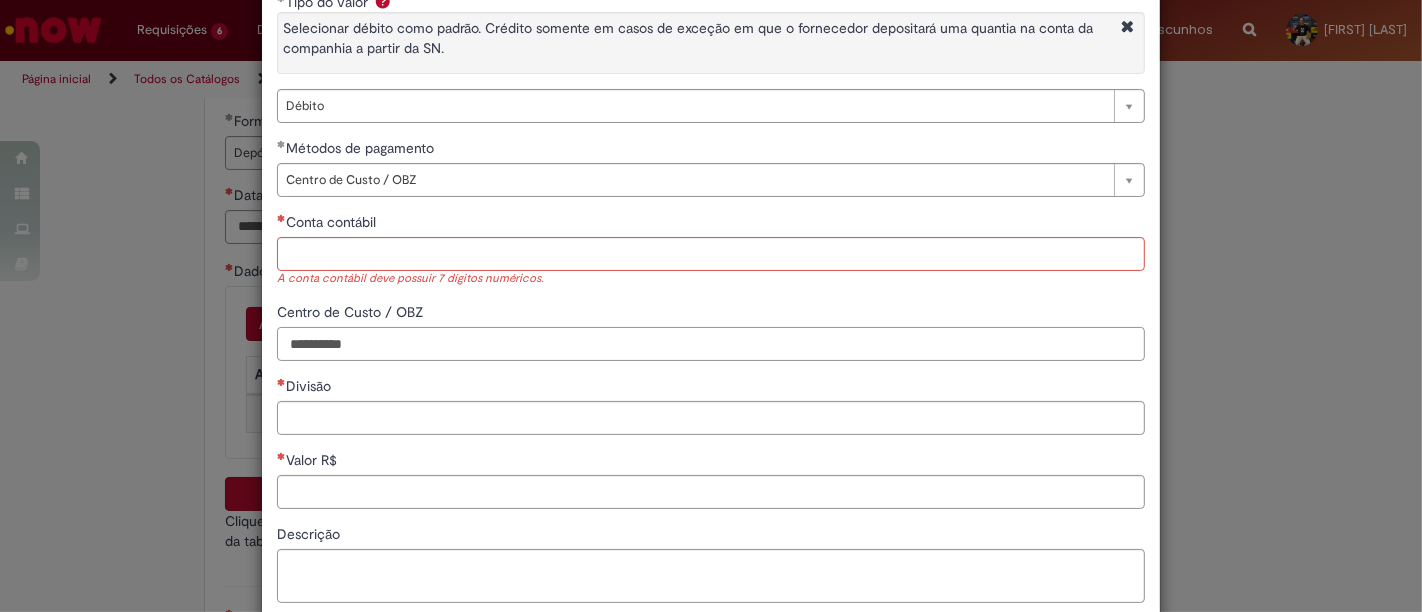 type on "**********" 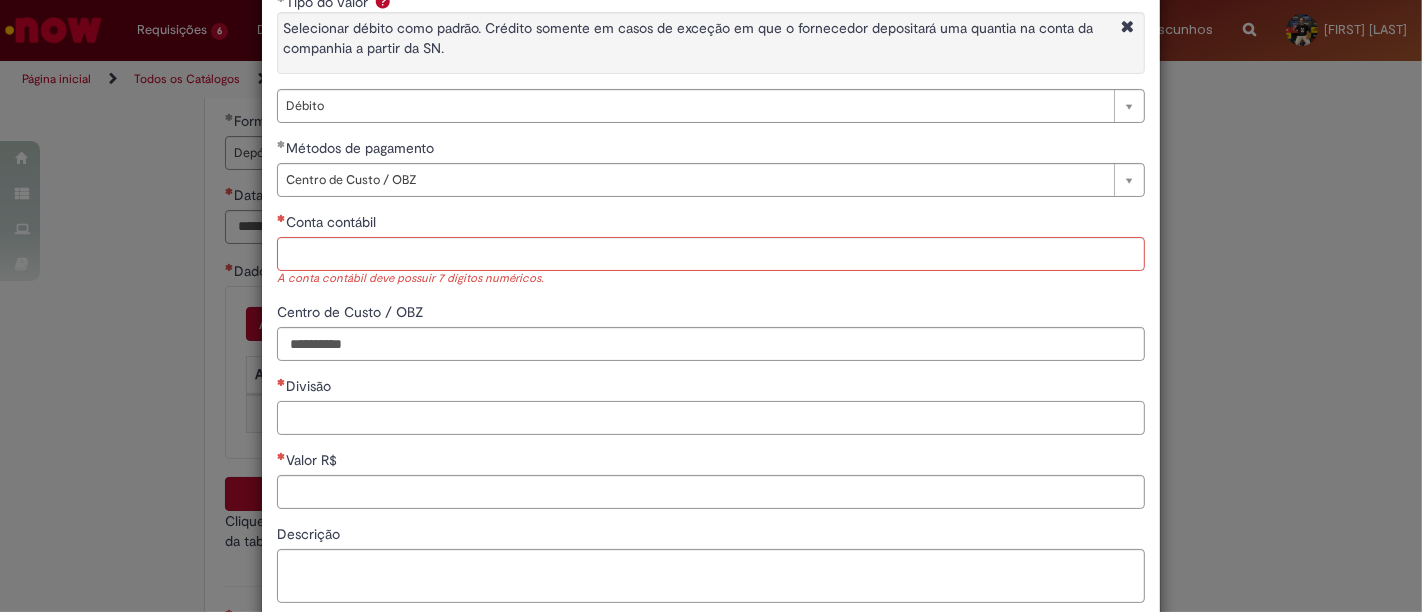 click on "Divisão" at bounding box center [711, 418] 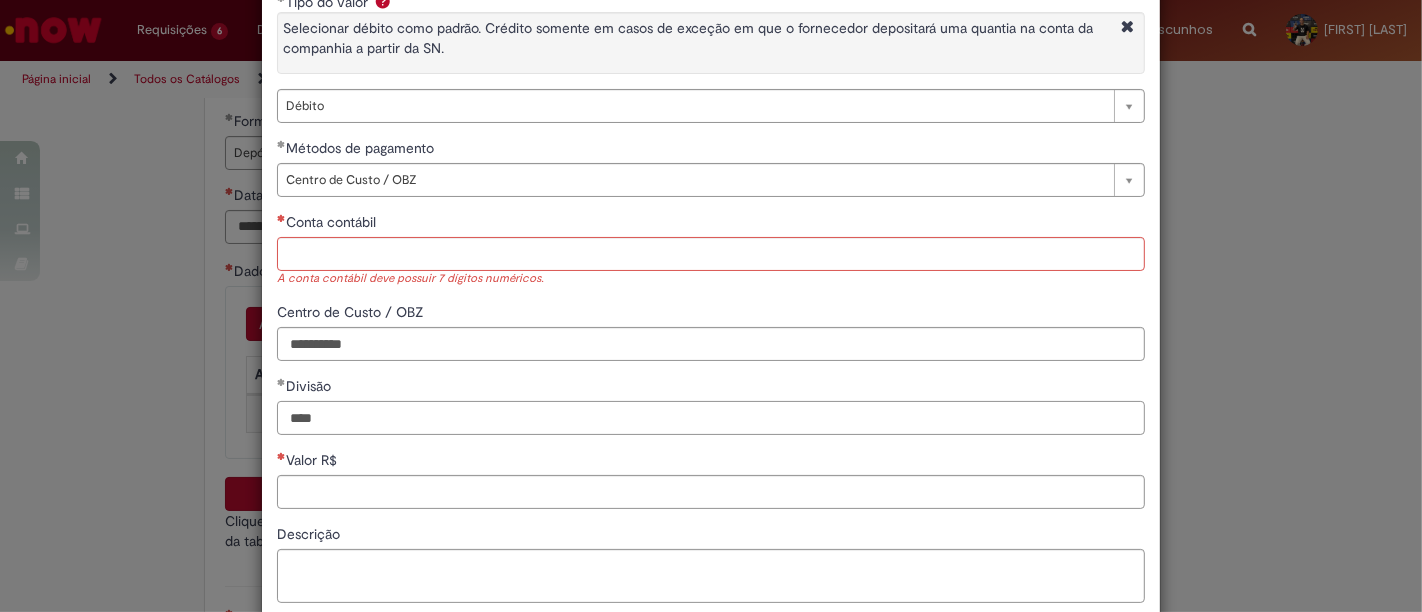 type on "****" 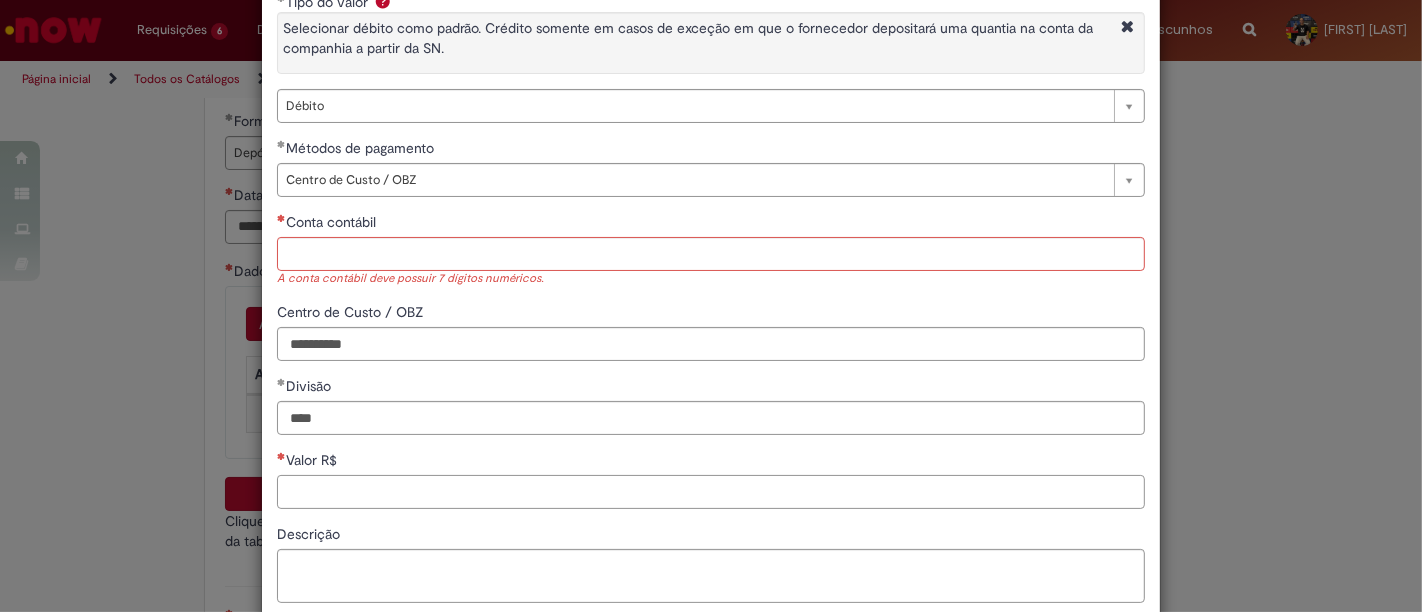 click on "Valor R$" at bounding box center (711, 492) 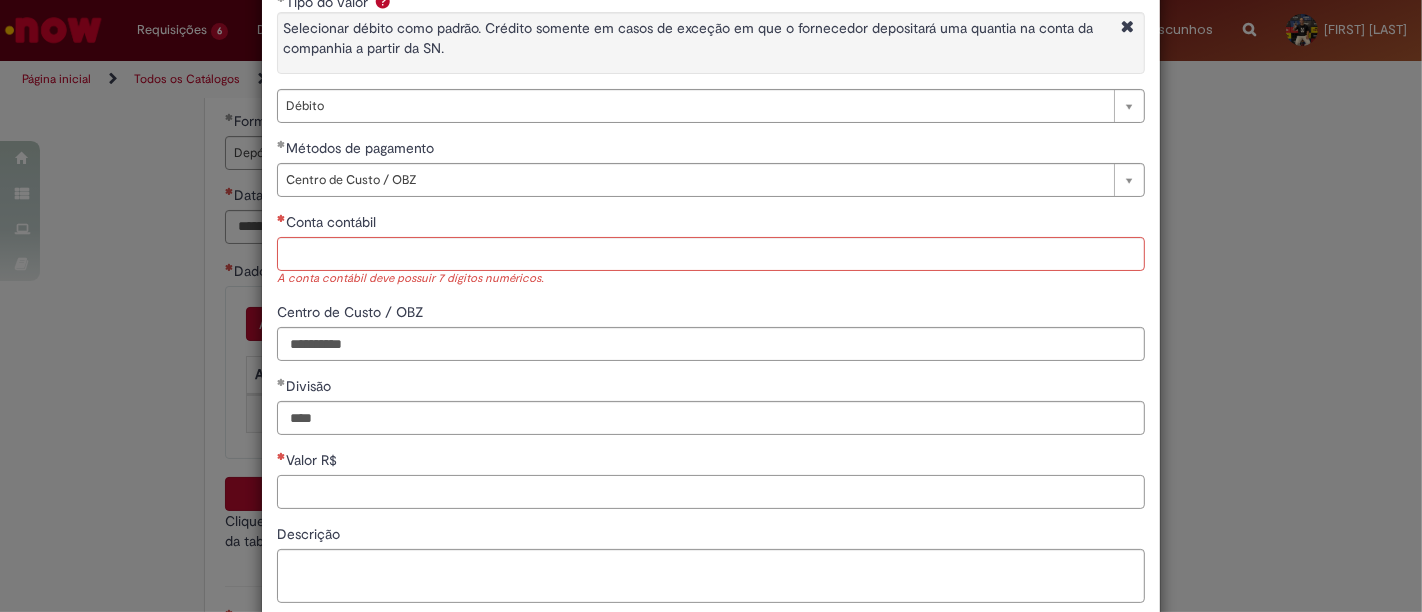 type on "*" 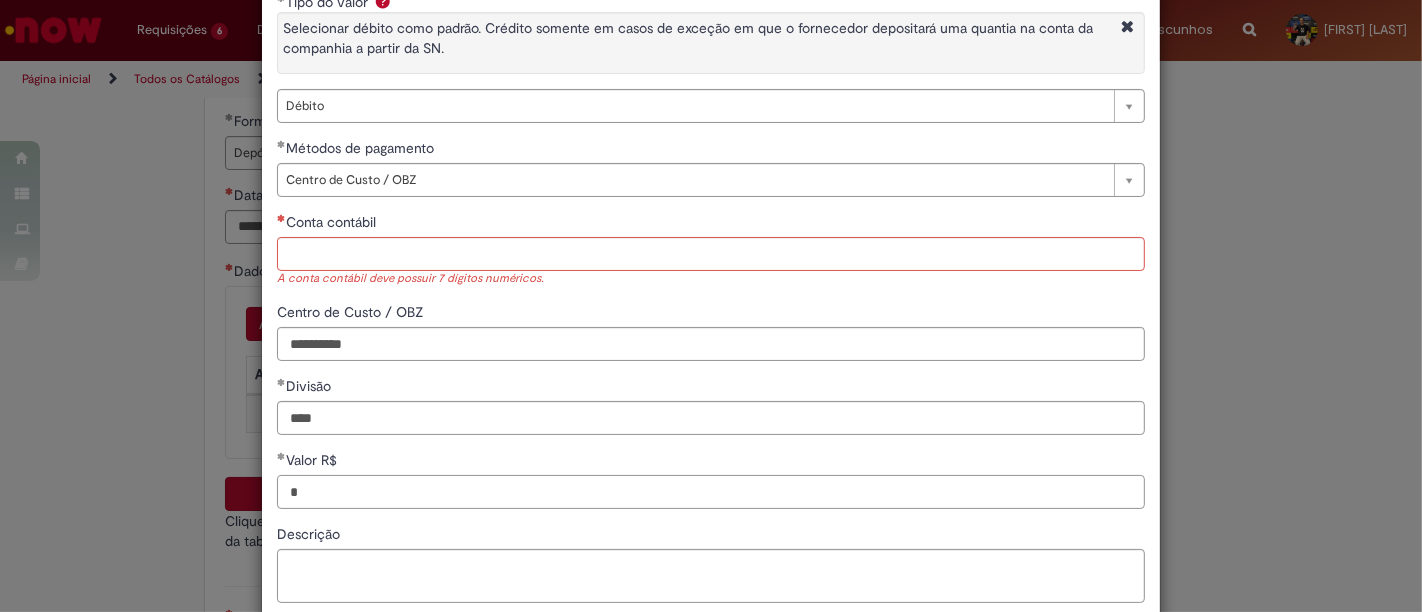 type 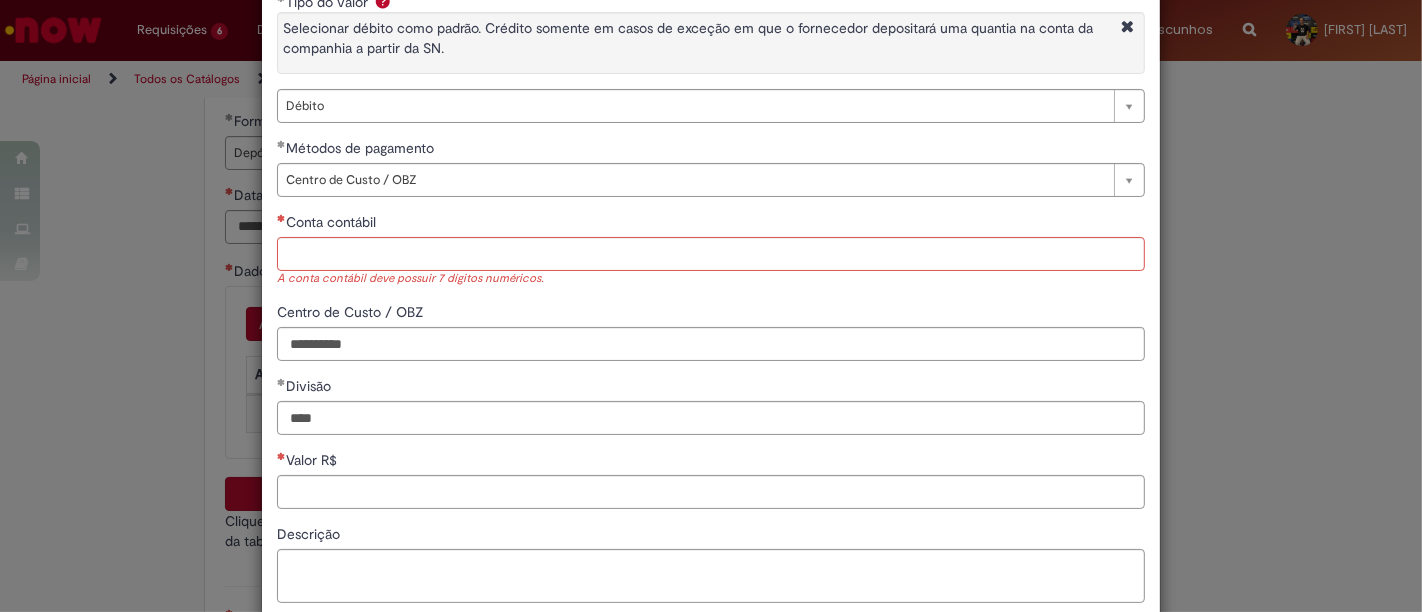 click on "**********" at bounding box center (711, 305) 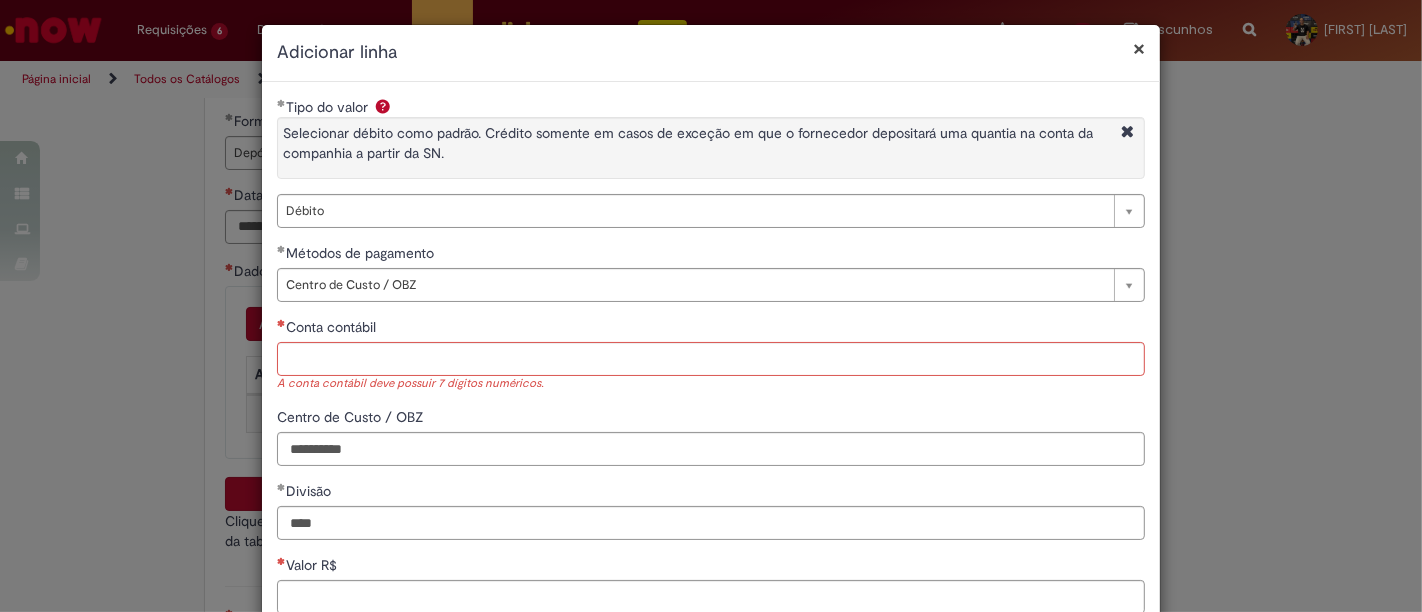 scroll, scrollTop: 5, scrollLeft: 0, axis: vertical 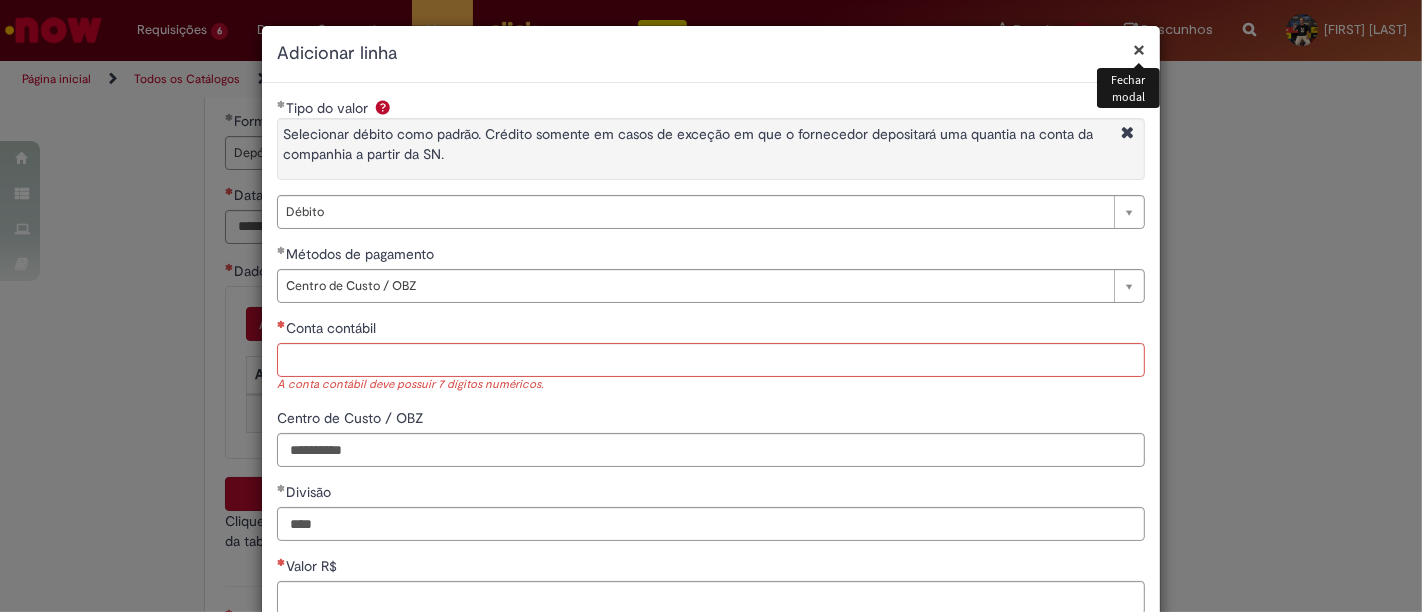 click on "×" at bounding box center [1139, 49] 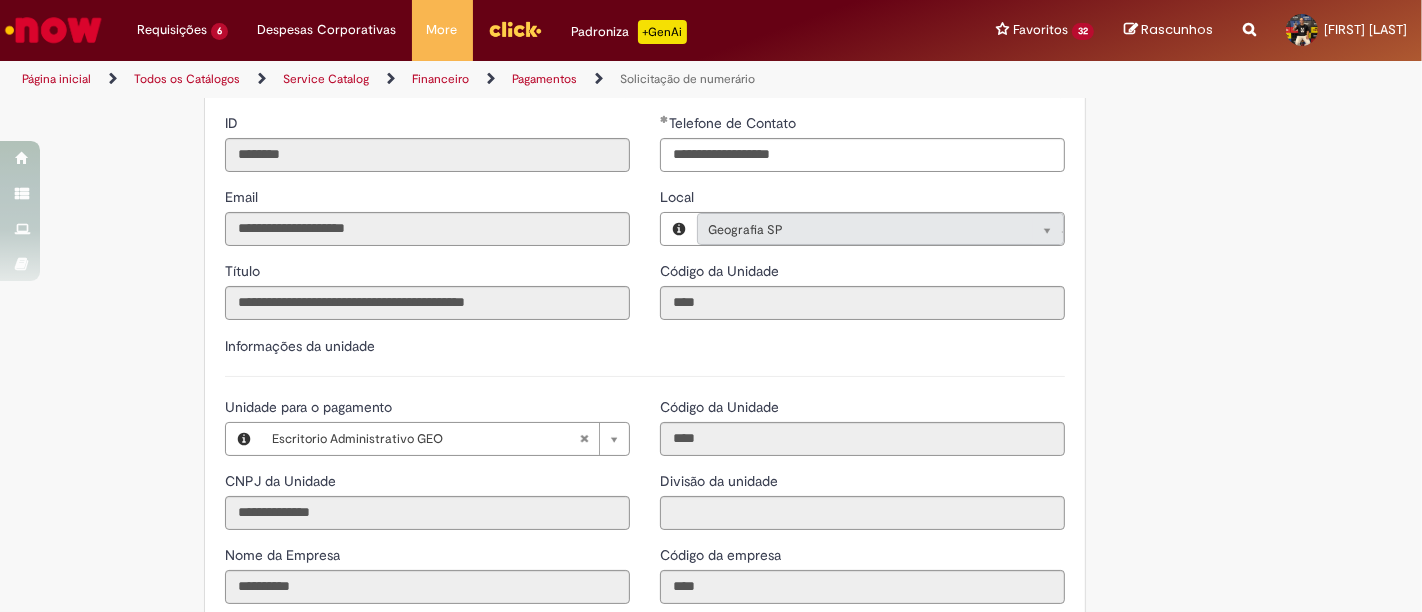 scroll, scrollTop: 1838, scrollLeft: 0, axis: vertical 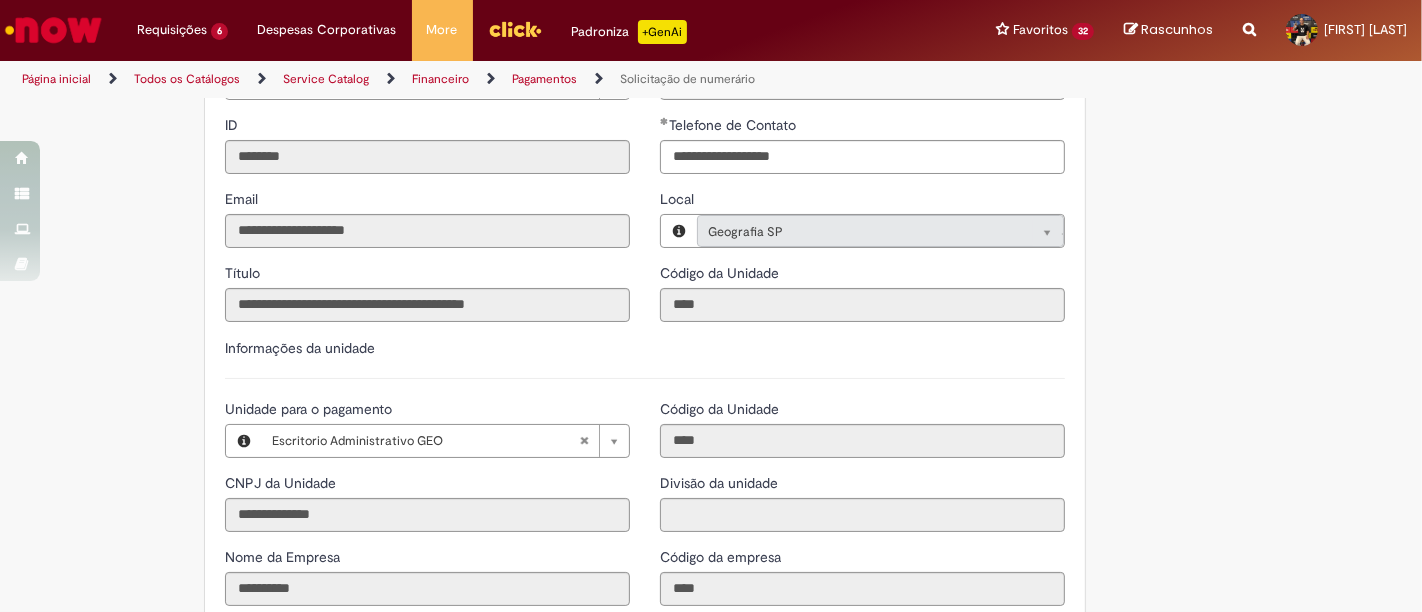 click on "Adicionar a Favoritos
Solicitação de numerário
Oferta para pagamentos em moeda nacional (BRL) que não caracterizem prestações de serviço, despesas operacionais ou suprimentos.
Orientações:
* SNS abertas de  Unidades tombadas  para o S4 Hana em nome de terceiros sem ID próprio Ambev (99....)  não poderão  ser atendidas por  limitação sistêmica.
*Após aprovação do chamado nossa automação roda nos horários:   >  9h, 10h, 13h, 15h, 18h.
* Para que a solicitação prossiga a etapa de Validação é necessário que o campo  "Favorecido"  tenha inserido um par interno (ID próprio Ambev) para que o Workday consiga ler a hierarquia de aprovação dele no SAP Hana.
Nesse sentido, ofertas abertas que tenham terceiros como Favorecidos  não poderão cumprir fluxo.
* A interface do sistema lê exclusivamente  competência da unidade" at bounding box center (711, 231) 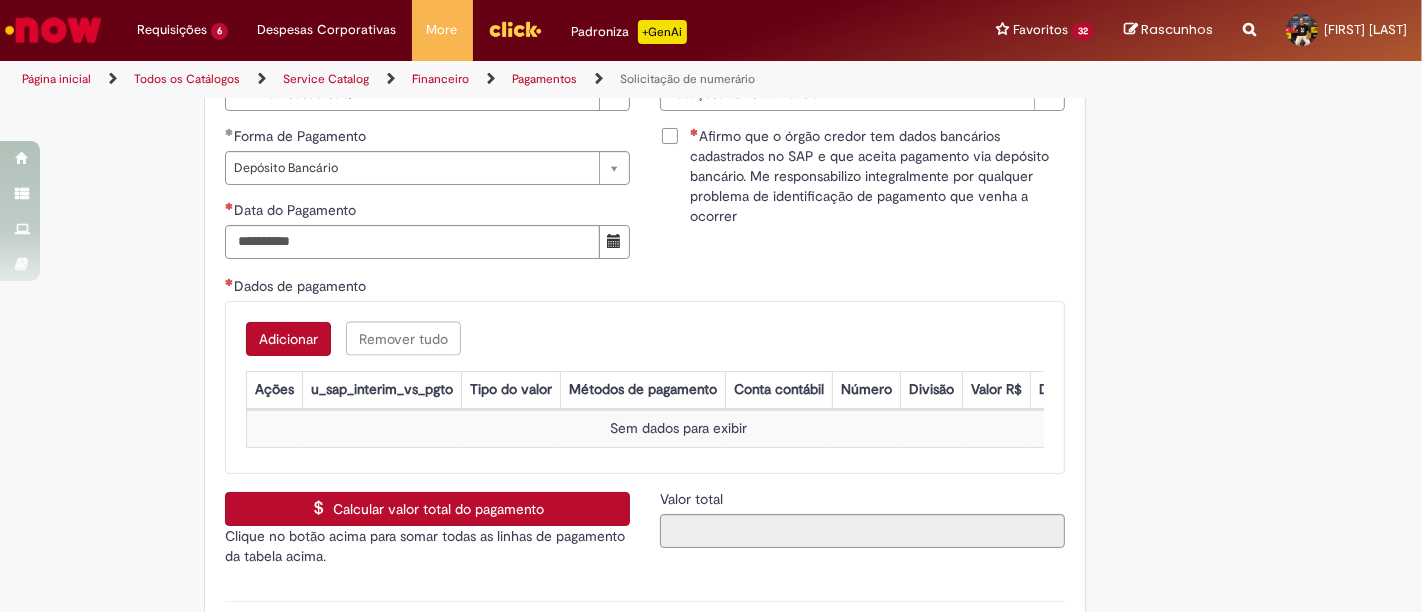 scroll, scrollTop: 2827, scrollLeft: 0, axis: vertical 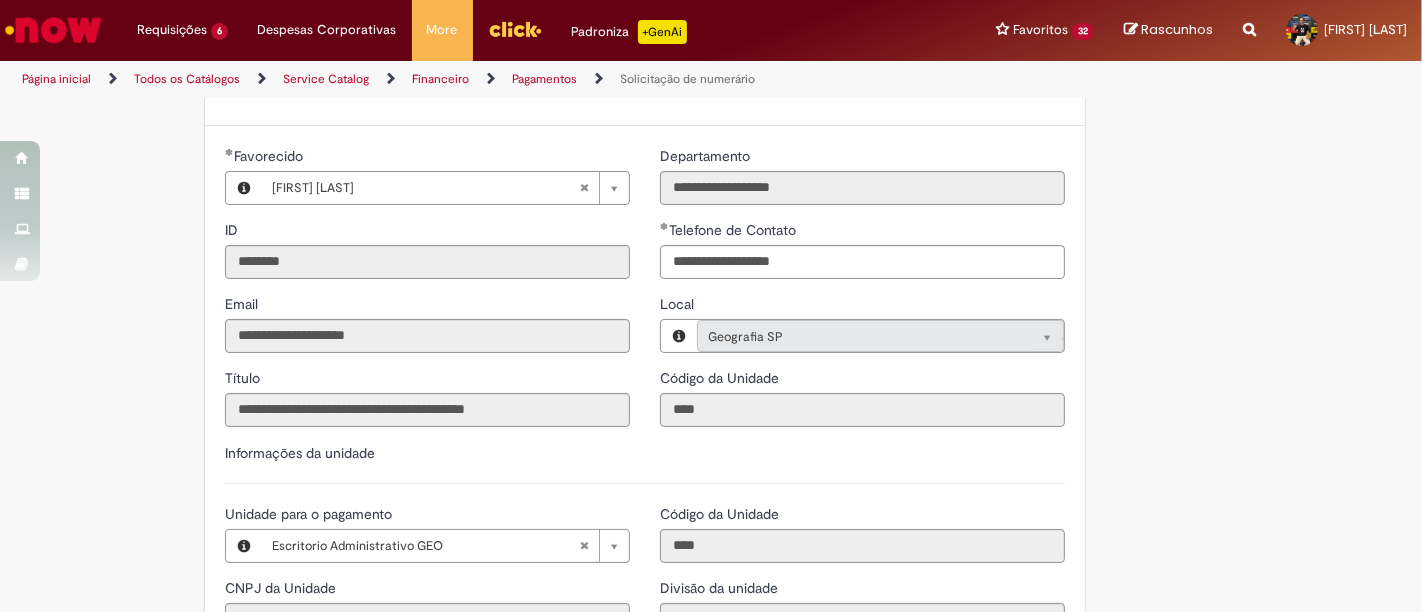 click on "Local" at bounding box center (862, 306) 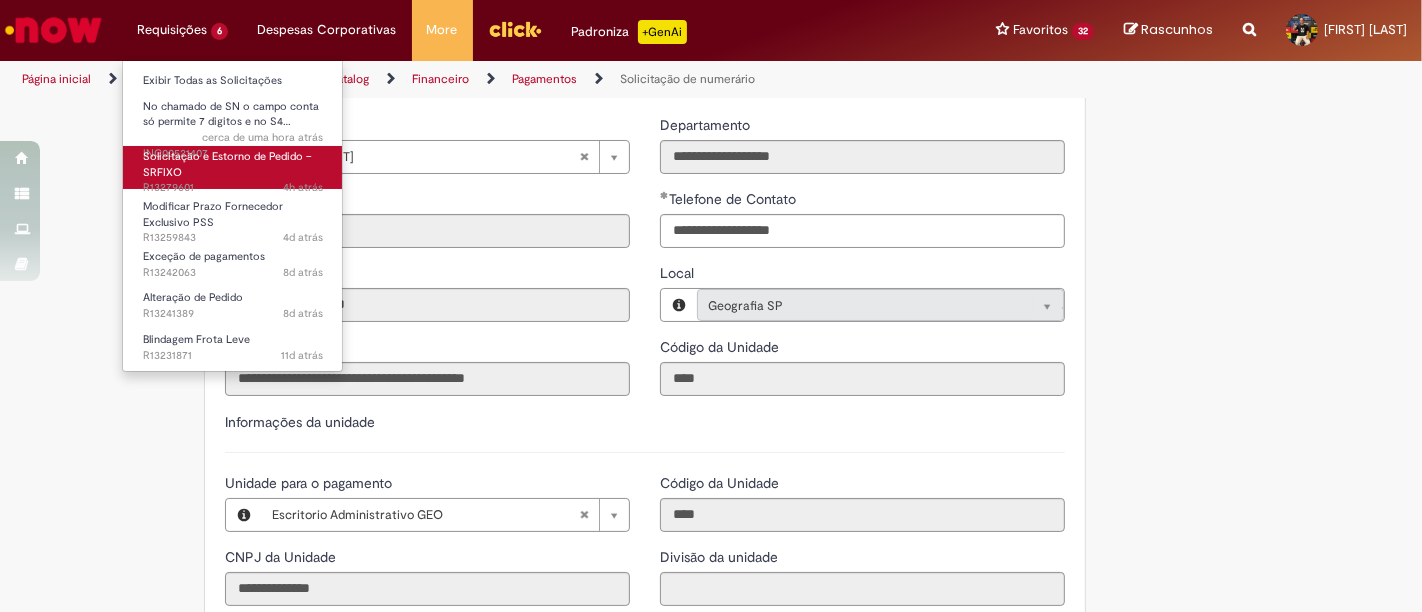 click on "Solicitação e Estorno de Pedido – SRFIXO" at bounding box center (227, 164) 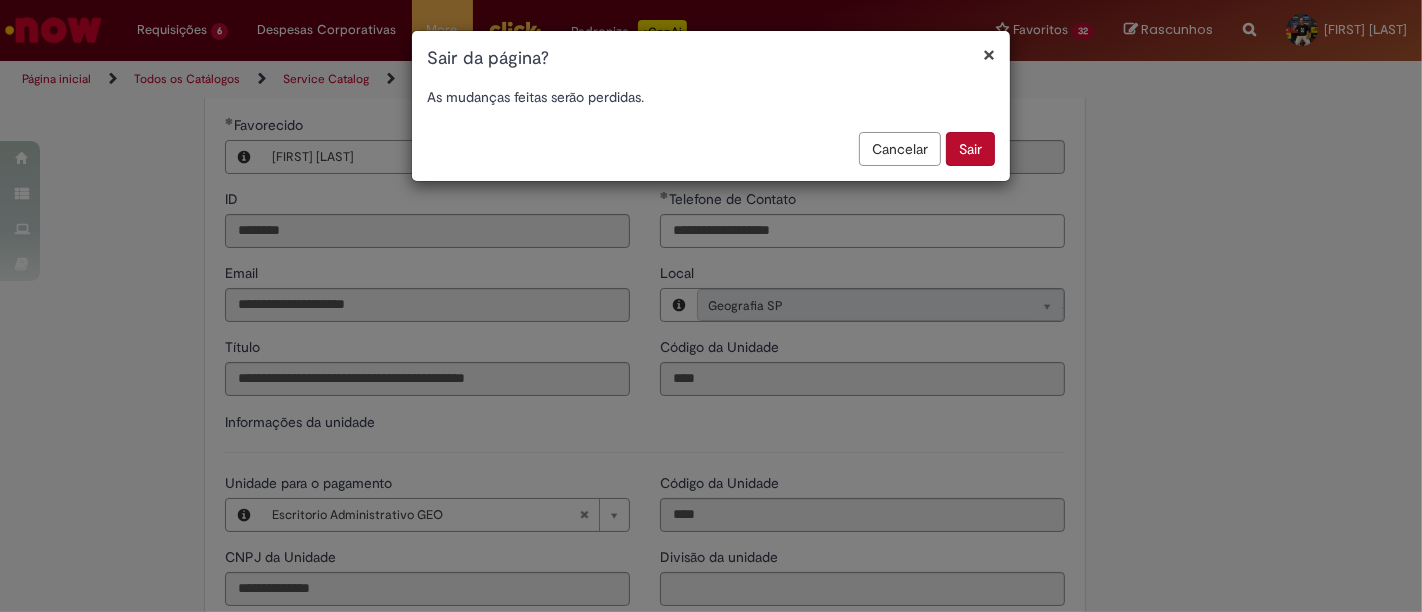 click on "Sair" at bounding box center (970, 149) 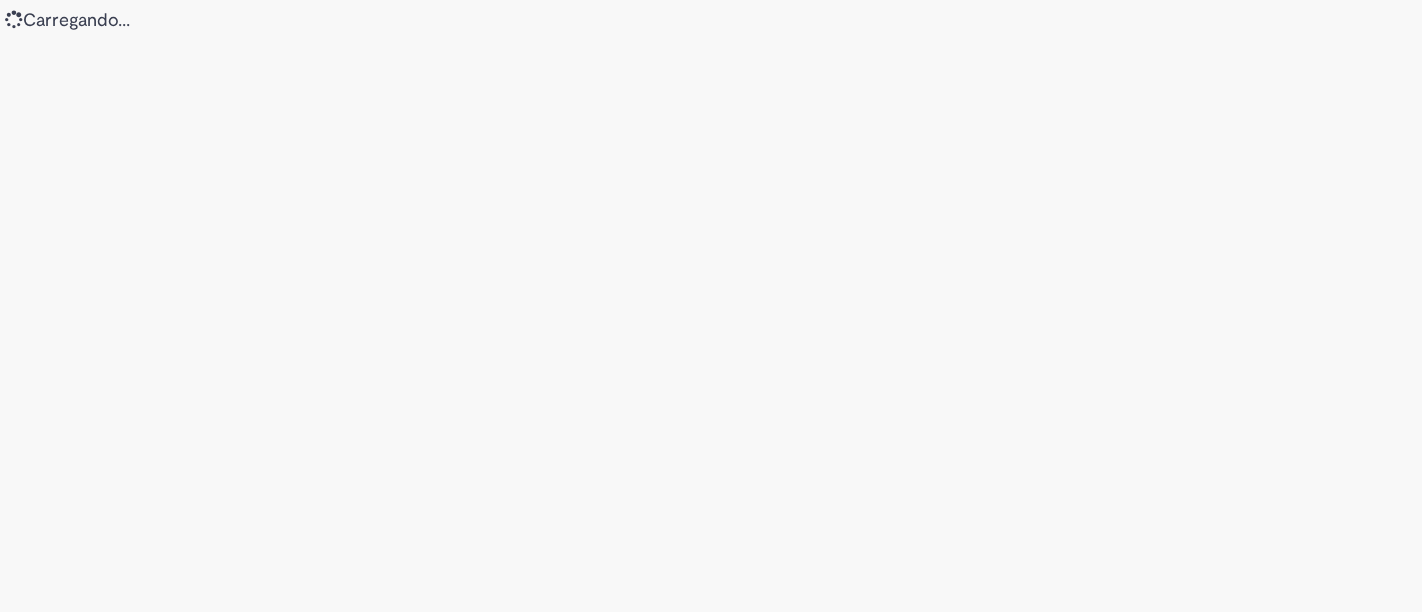 scroll, scrollTop: 0, scrollLeft: 0, axis: both 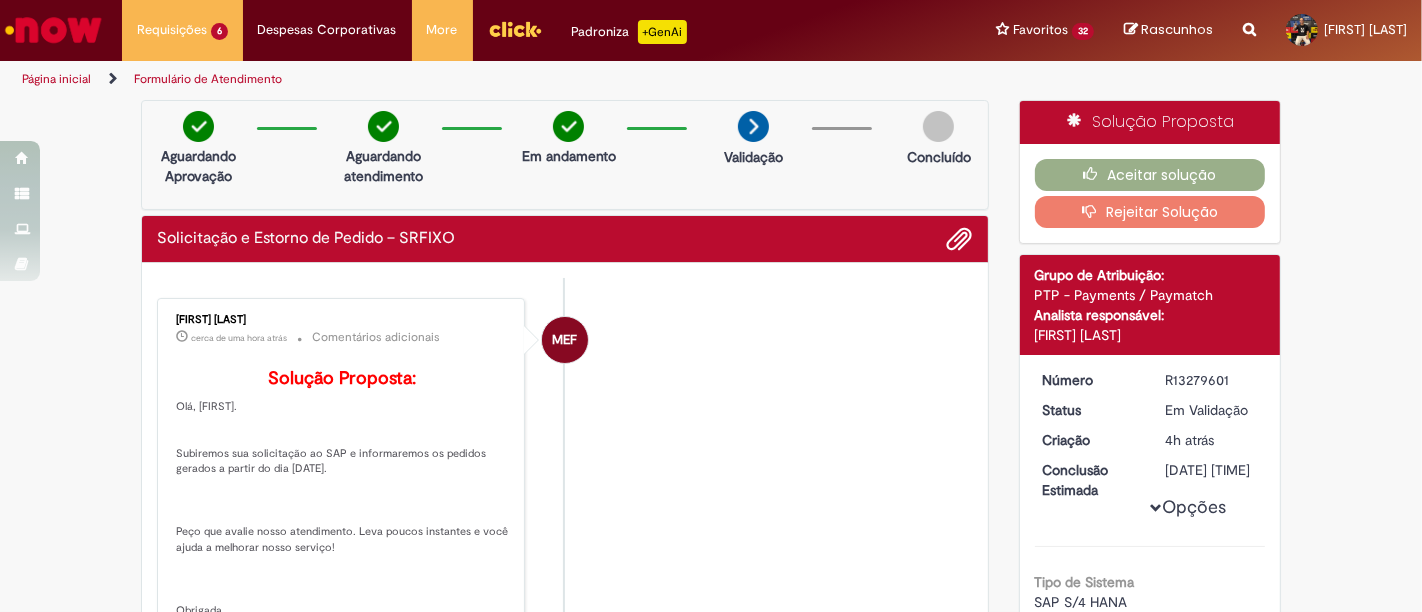 click on "MEF
Maria Eduarda Funchini
cerca de uma hora atrás cerca de uma hora atrás     Comentários adicionais
Solução Proposta:
Olá, Jhonny.
Subiremos sua solicitação ao SAP e informaremos os pedidos gerados a partir do dia 14/07.
Peço que avalie nosso atendimento. Leva poucos instantes e você ajuda a melhorar nosso serviço!
Obrigada." at bounding box center (565, 466) 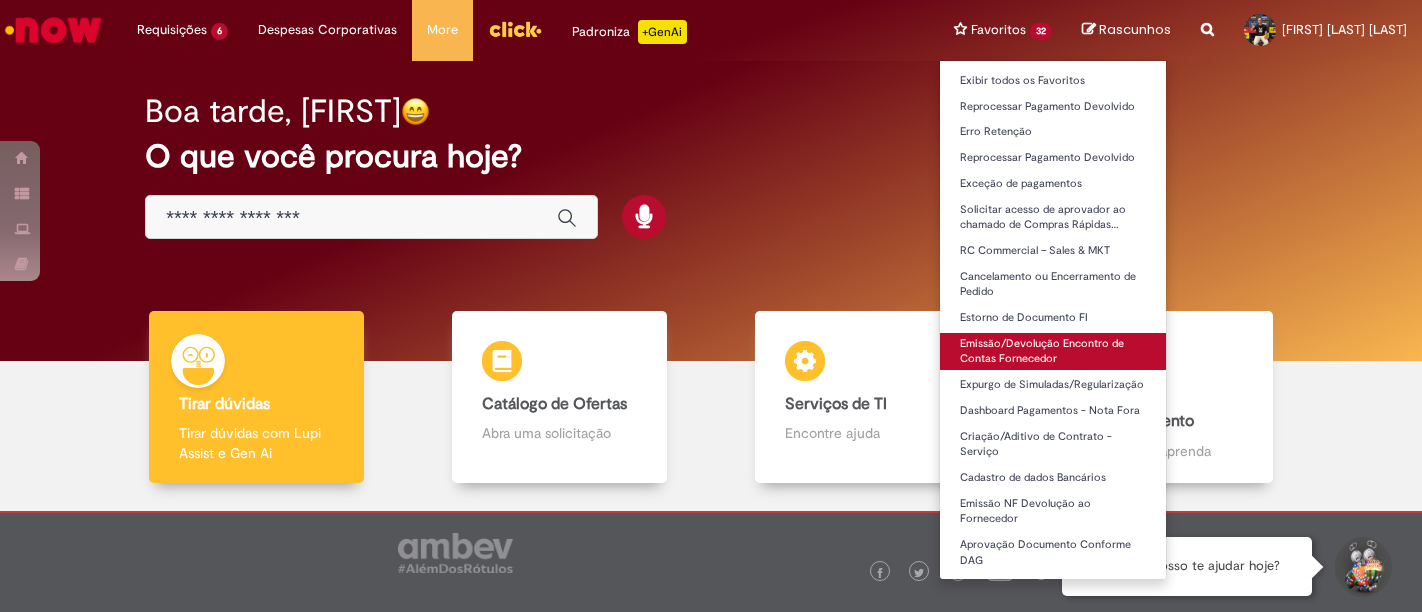 scroll, scrollTop: 0, scrollLeft: 0, axis: both 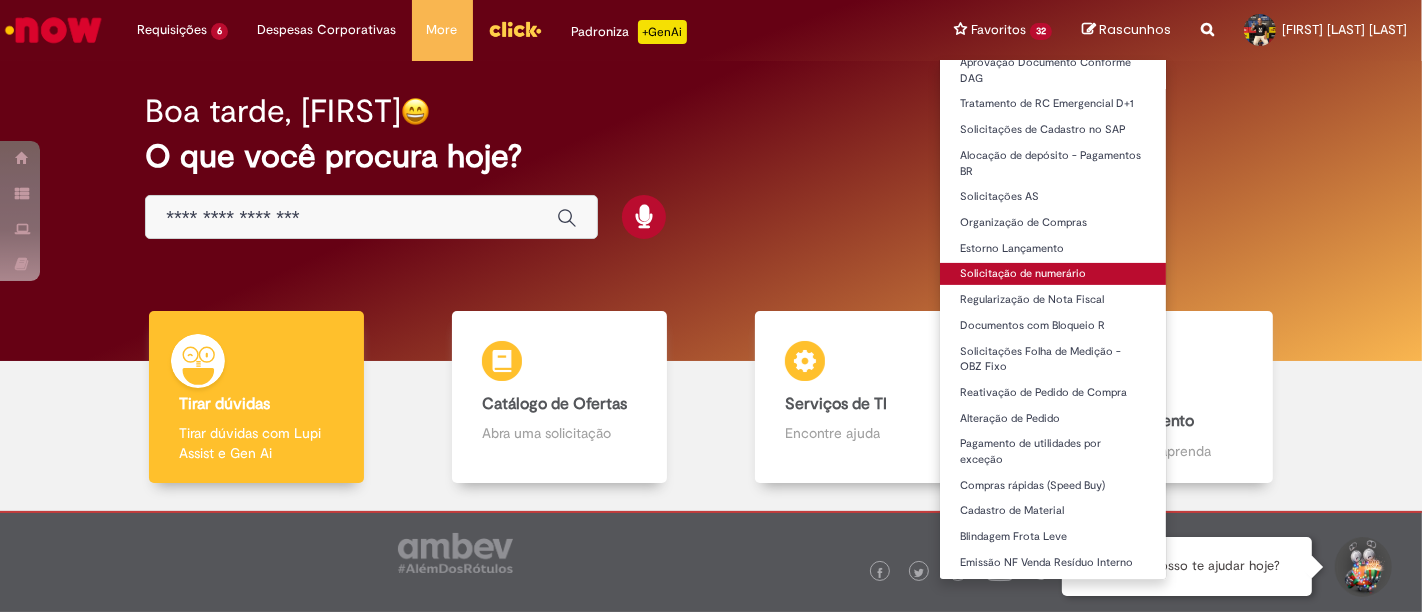 click on "Solicitação de numerário" at bounding box center (1053, 274) 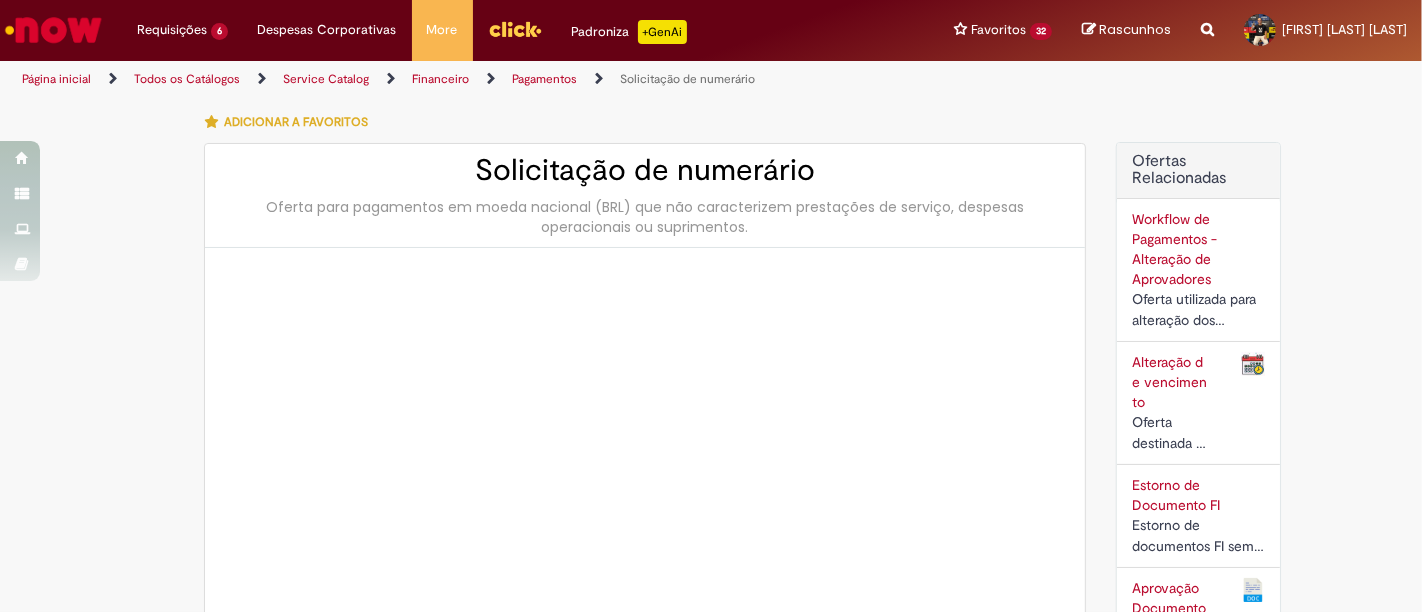 type on "********" 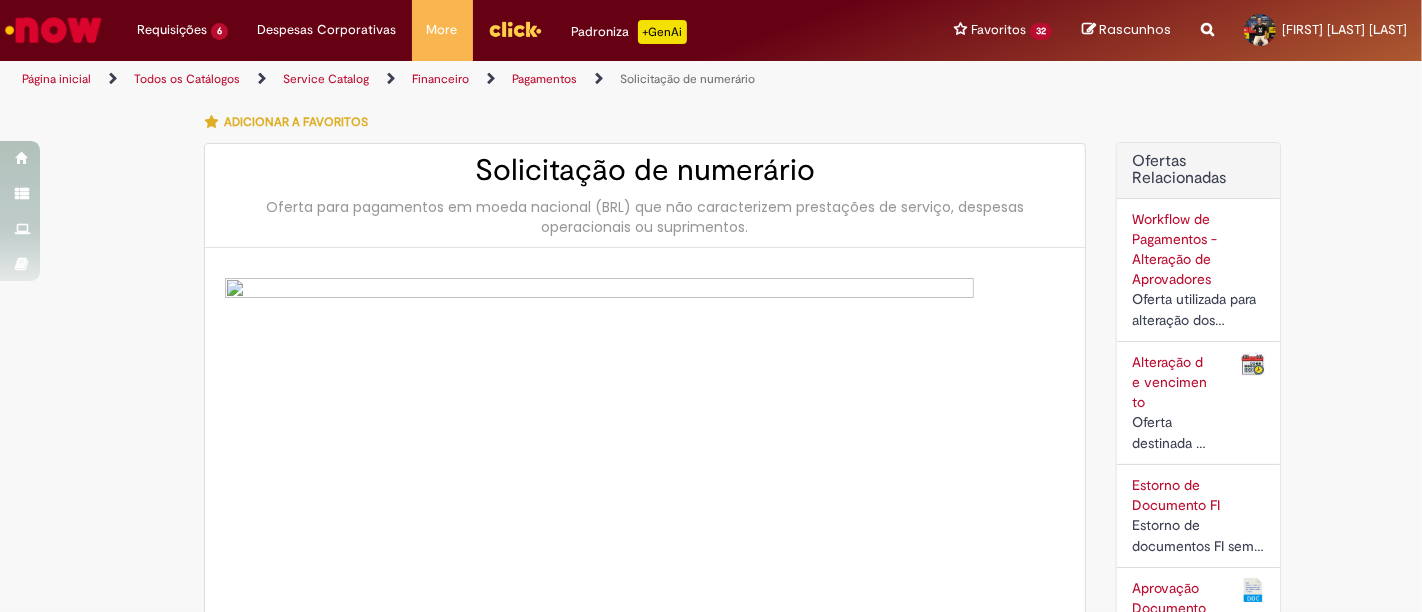 type on "**********" 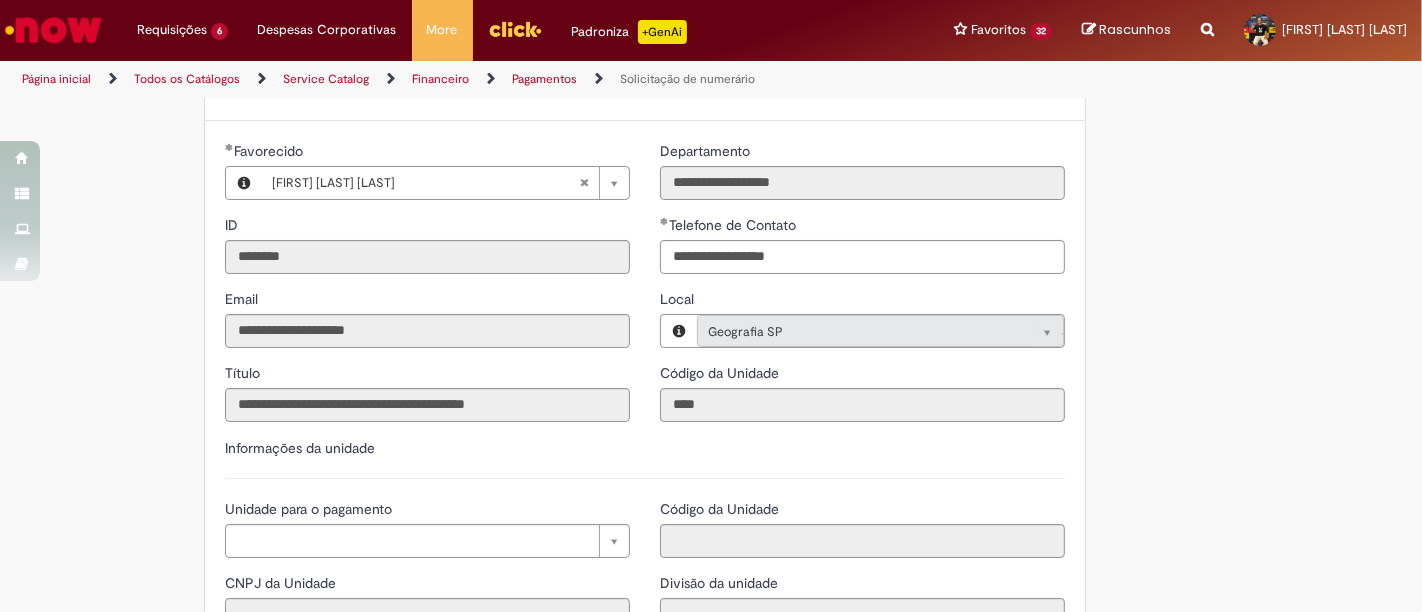 type on "**********" 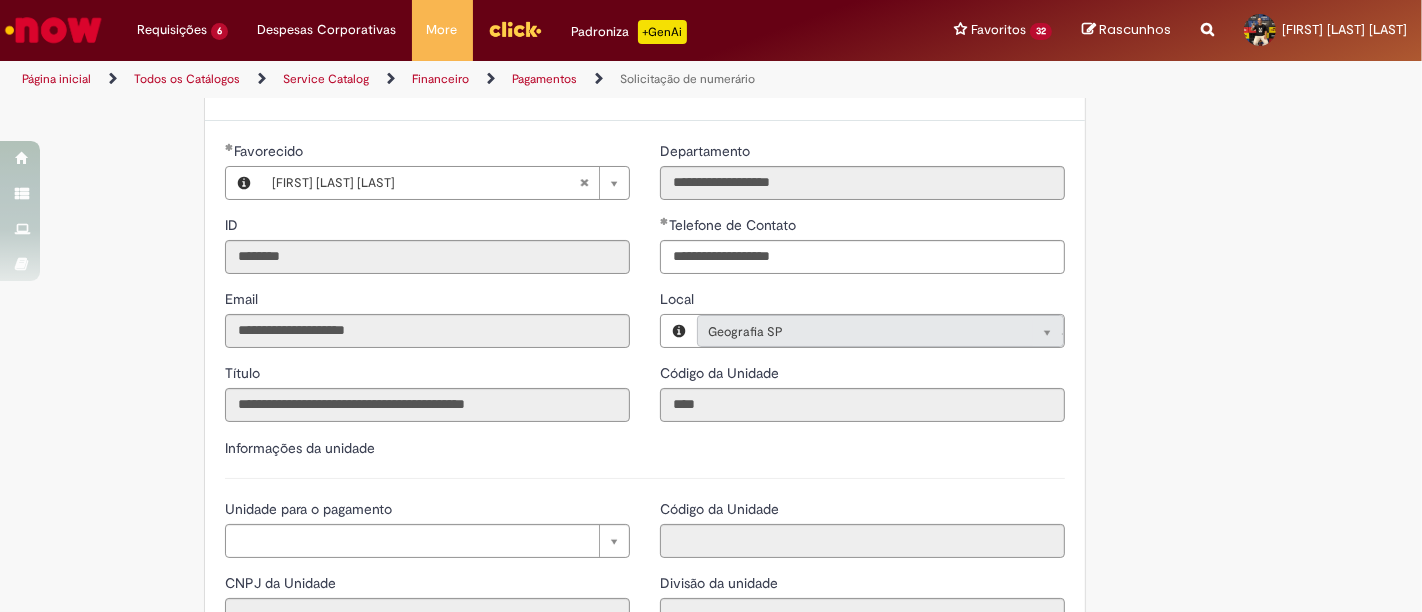 type on "**********" 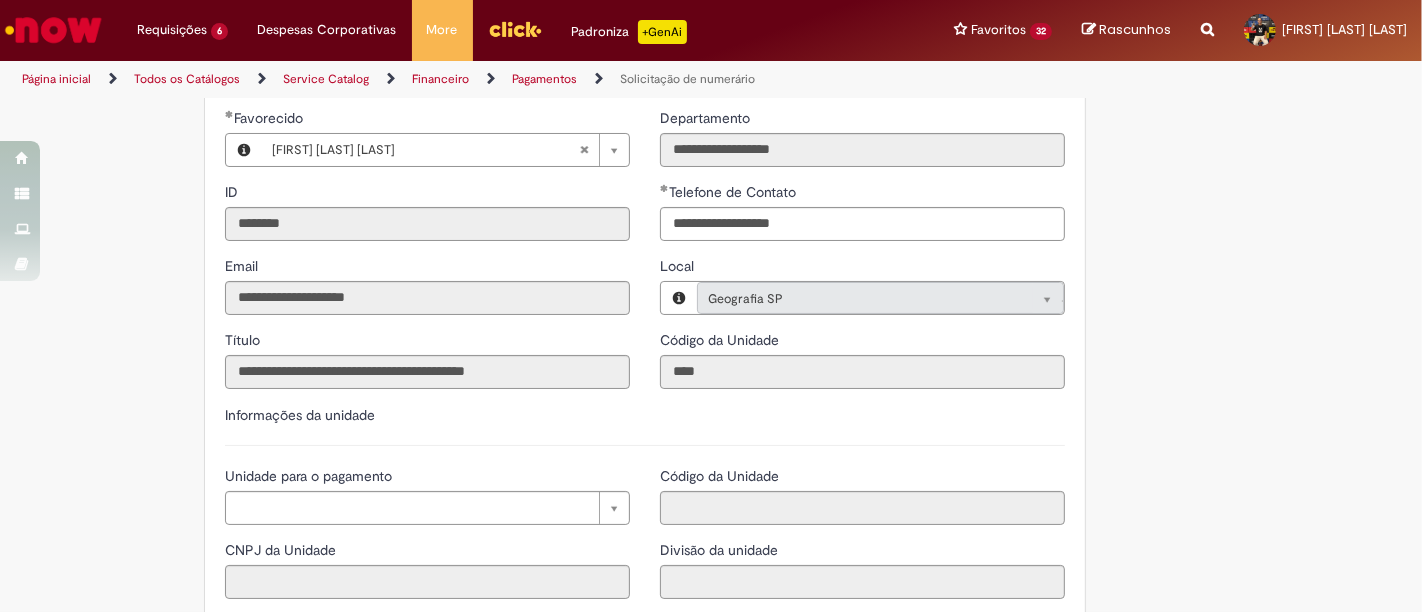 click on "Título" at bounding box center (427, 342) 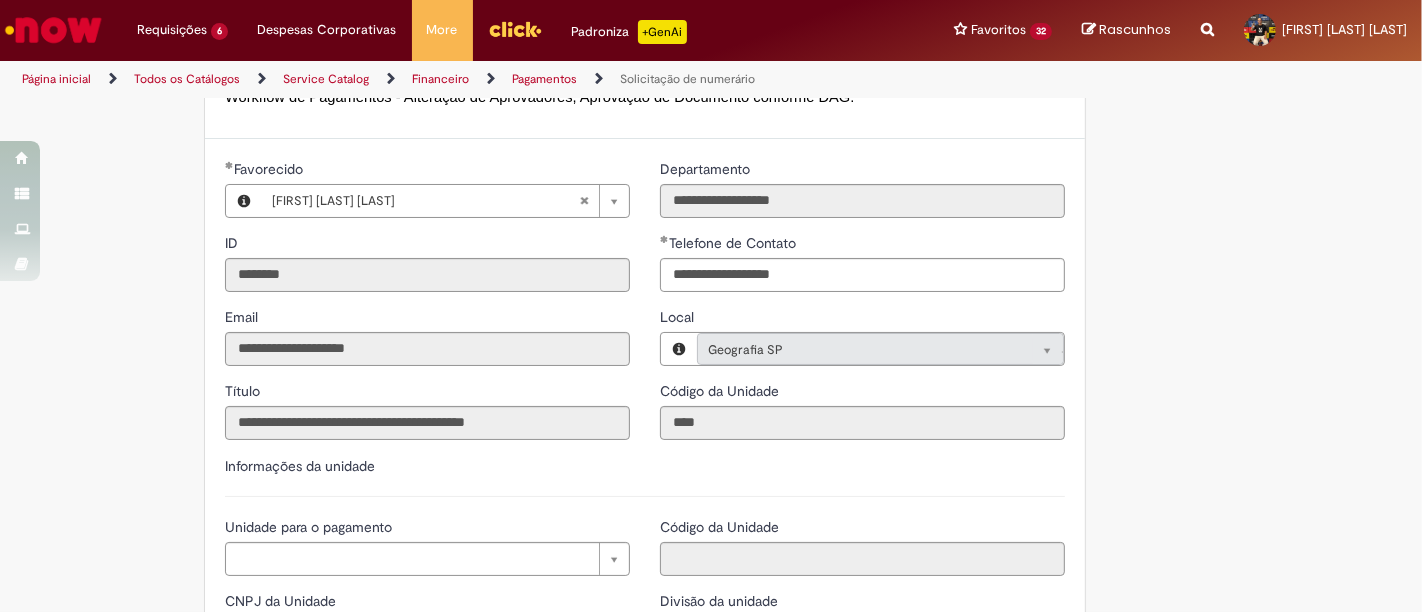 scroll, scrollTop: 1780, scrollLeft: 0, axis: vertical 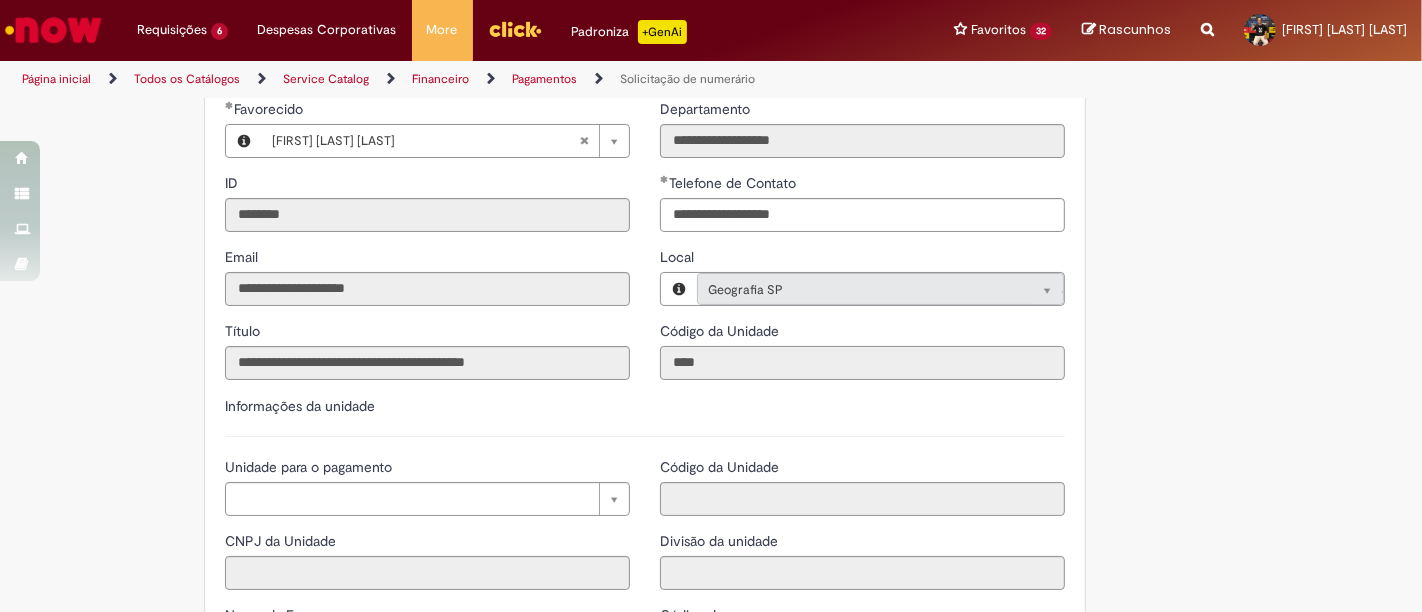 click on "****" at bounding box center (862, 363) 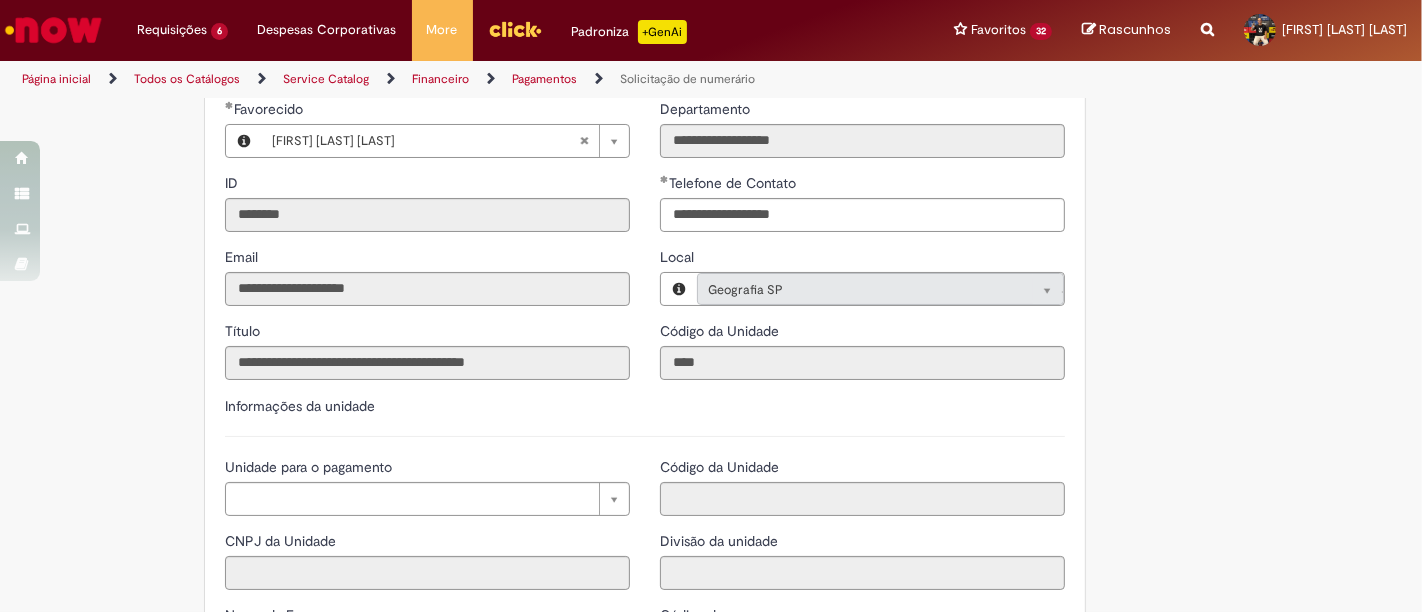 click on "Título" at bounding box center (427, 333) 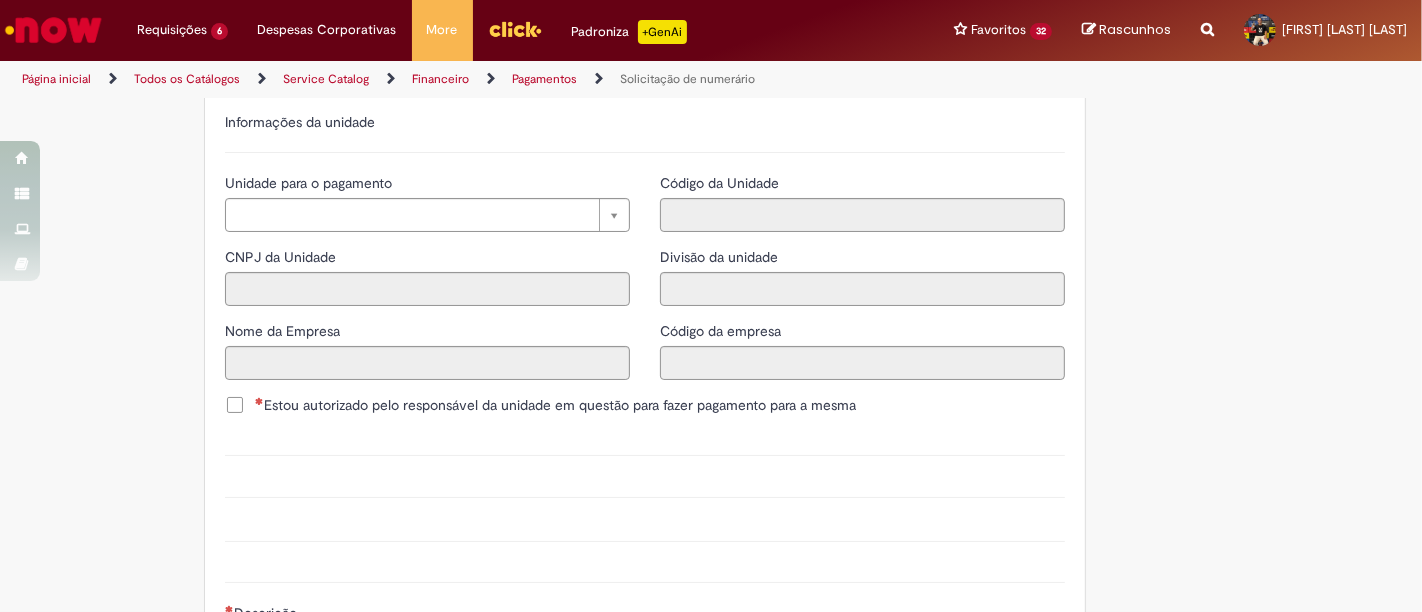 scroll, scrollTop: 2069, scrollLeft: 0, axis: vertical 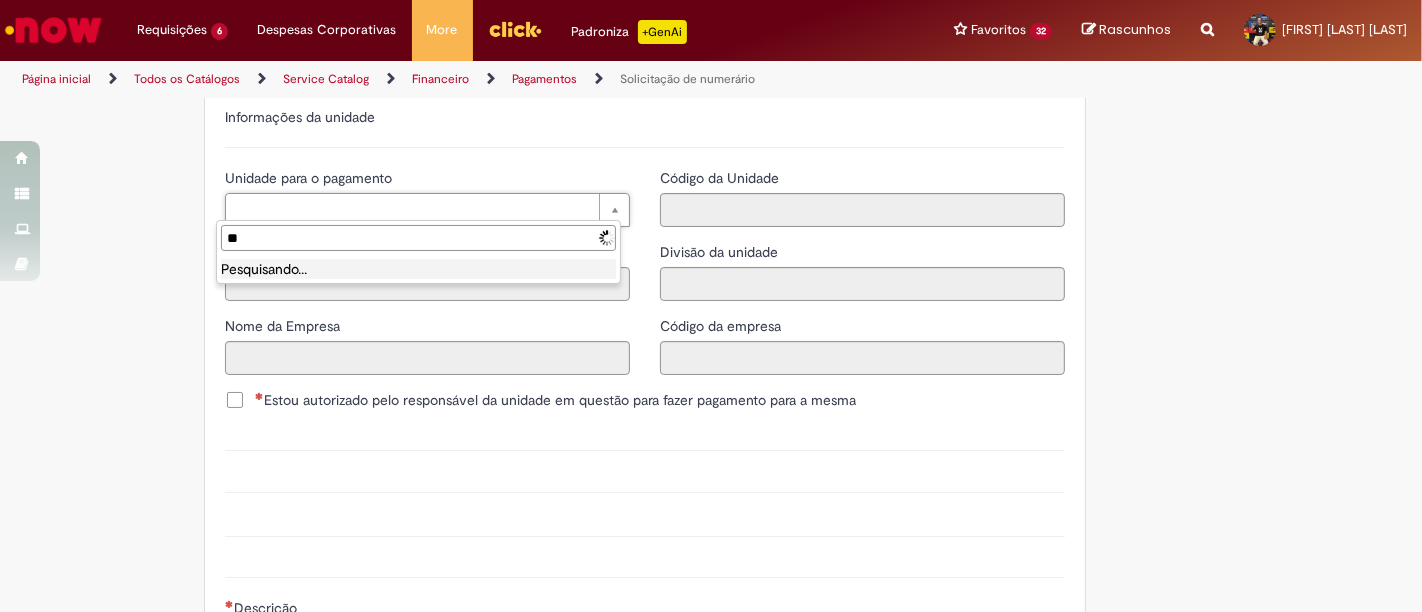 type on "*" 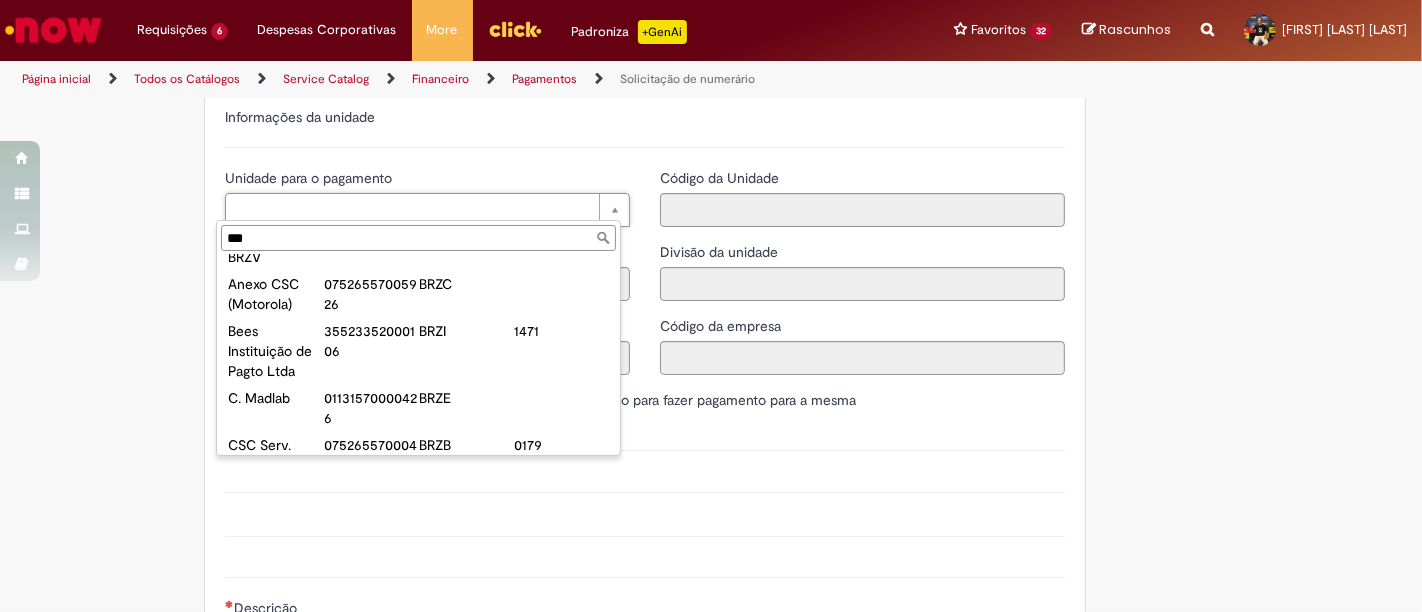 scroll, scrollTop: 0, scrollLeft: 0, axis: both 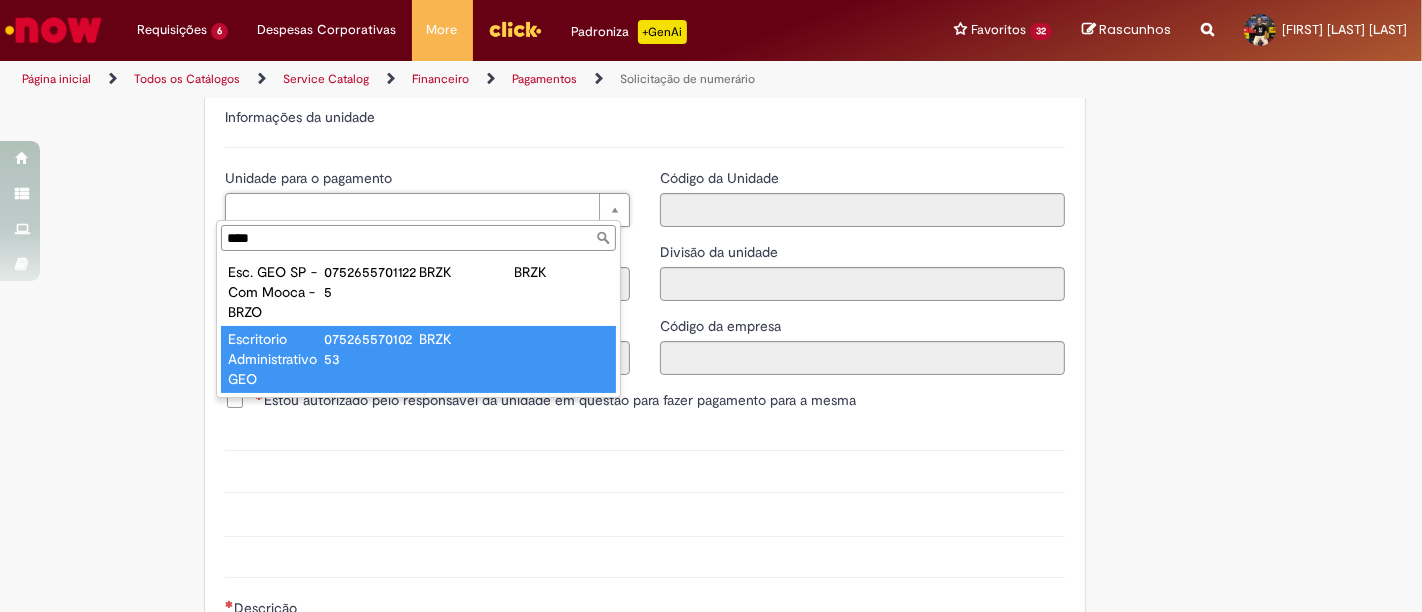 type on "****" 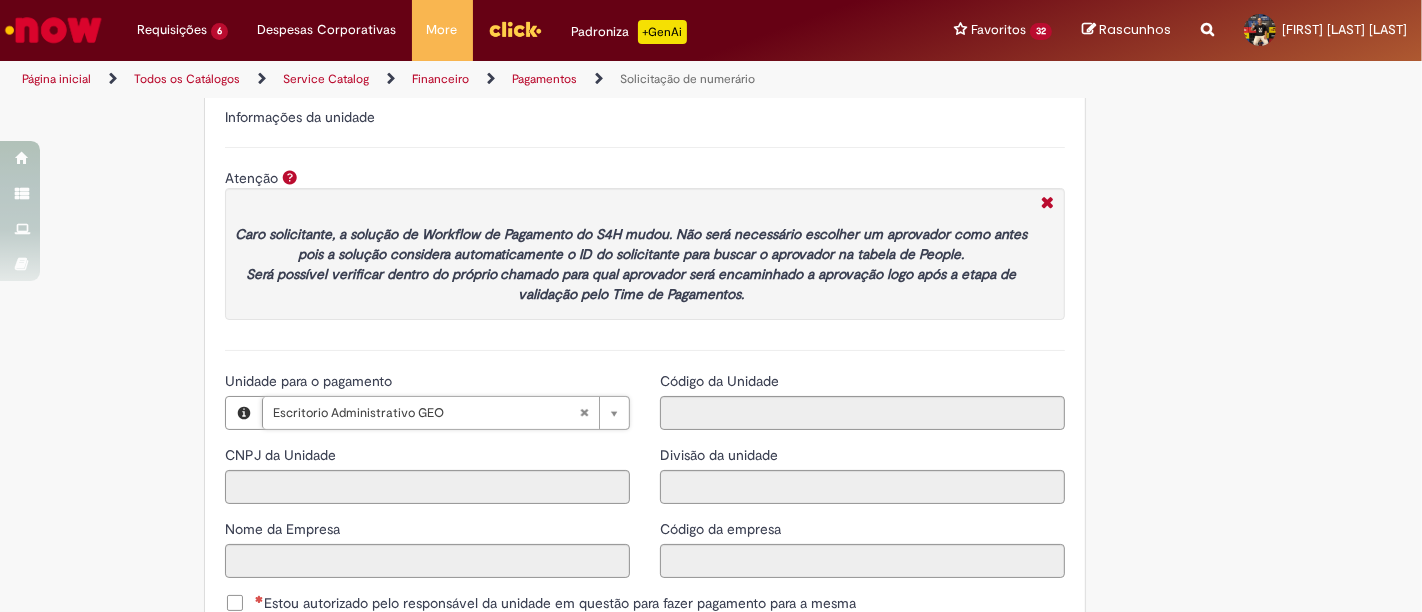 type on "**********" 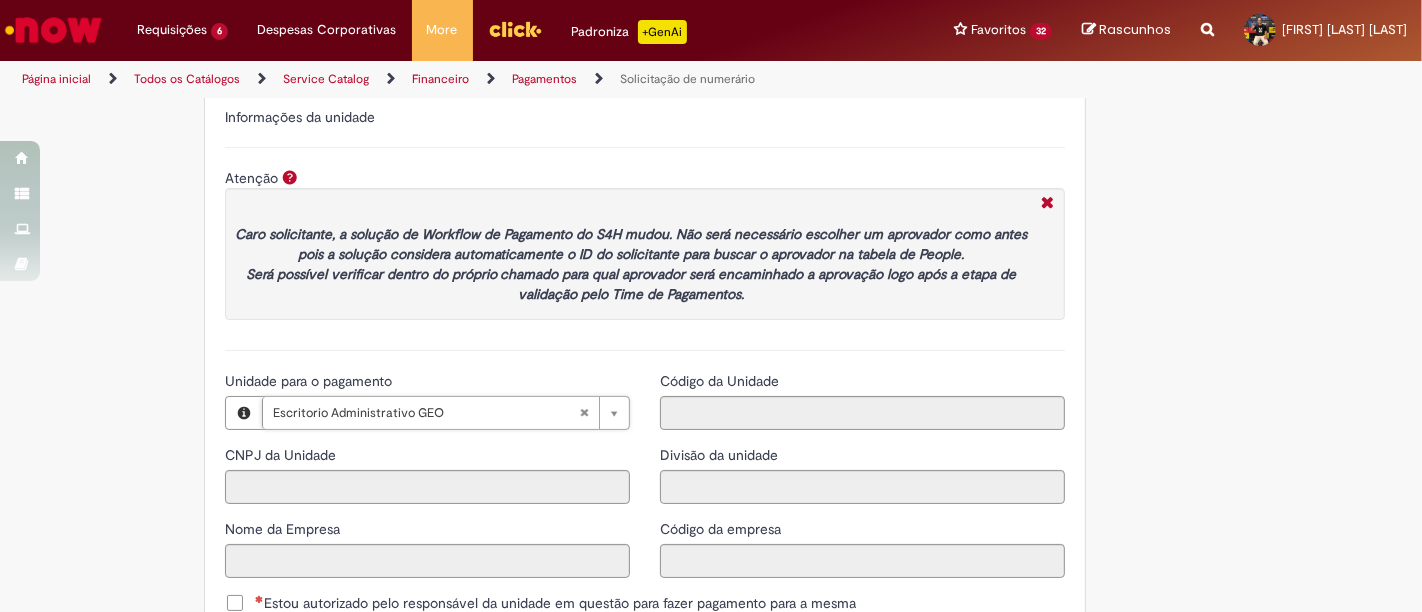 type on "**********" 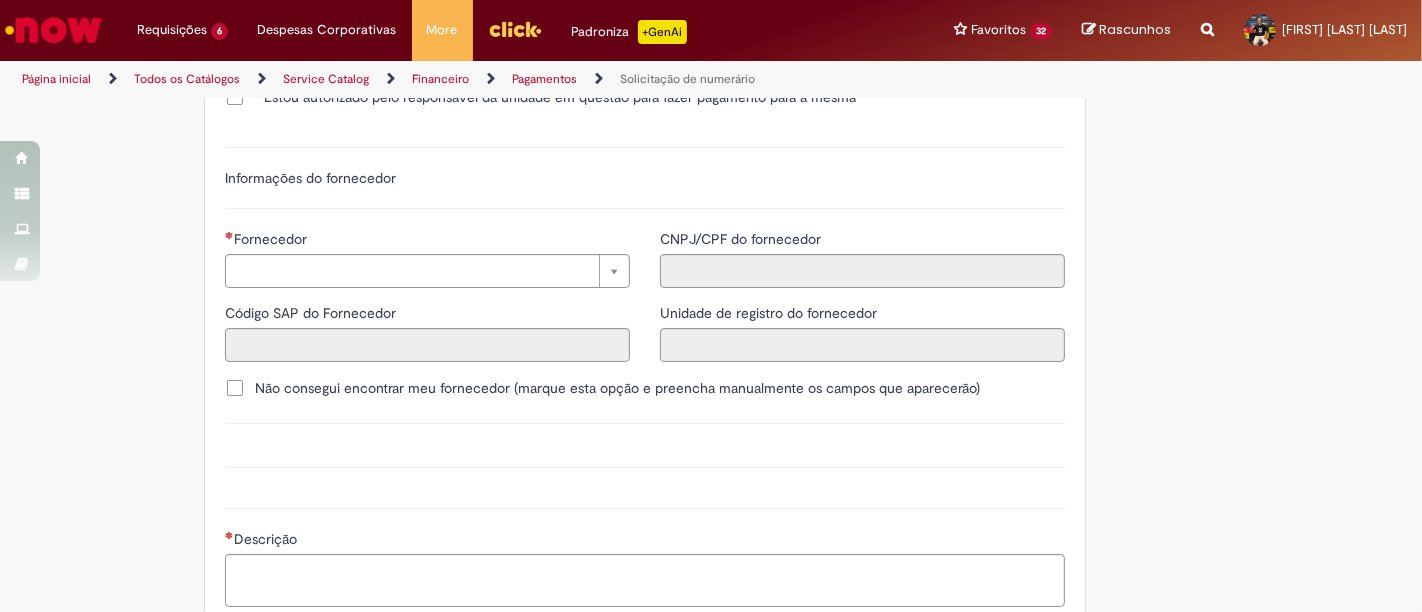 scroll, scrollTop: 2573, scrollLeft: 0, axis: vertical 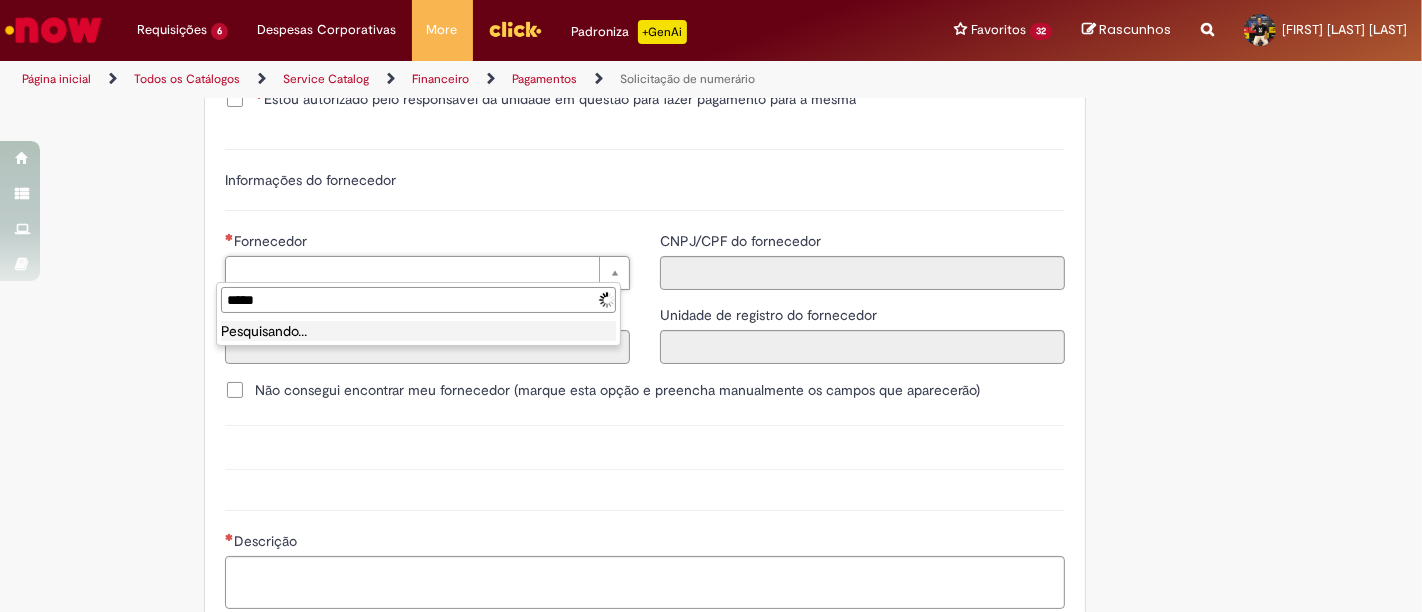 type on "******" 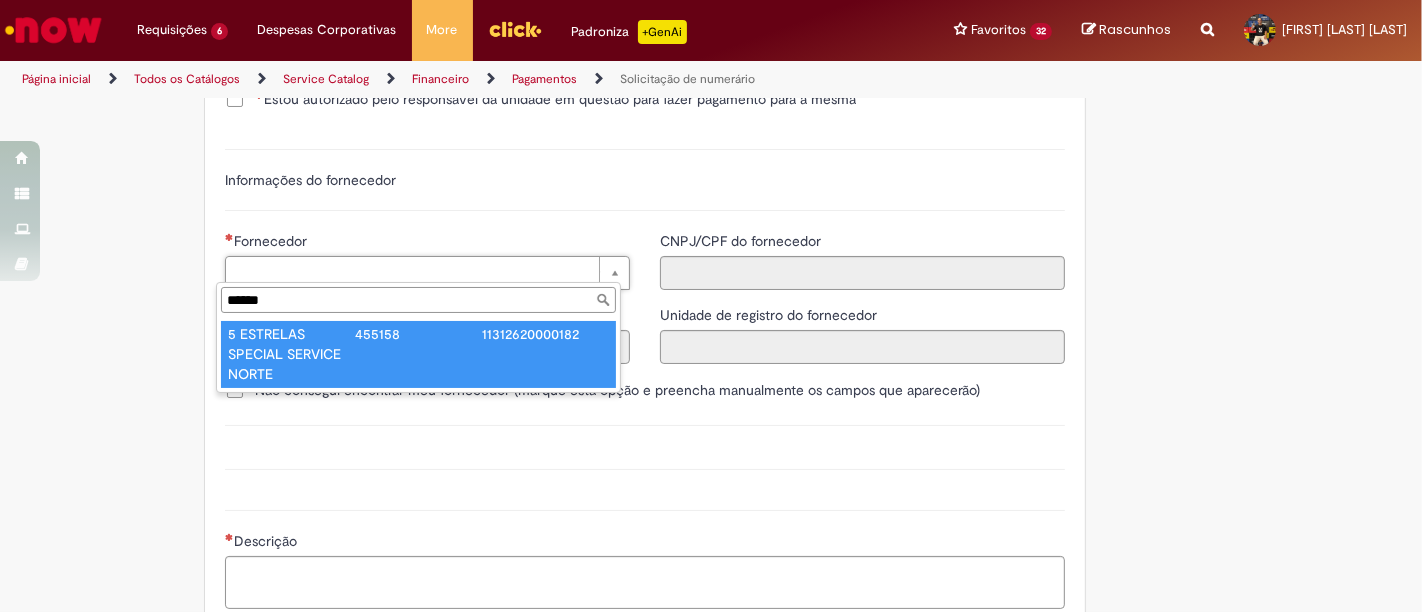 type on "**********" 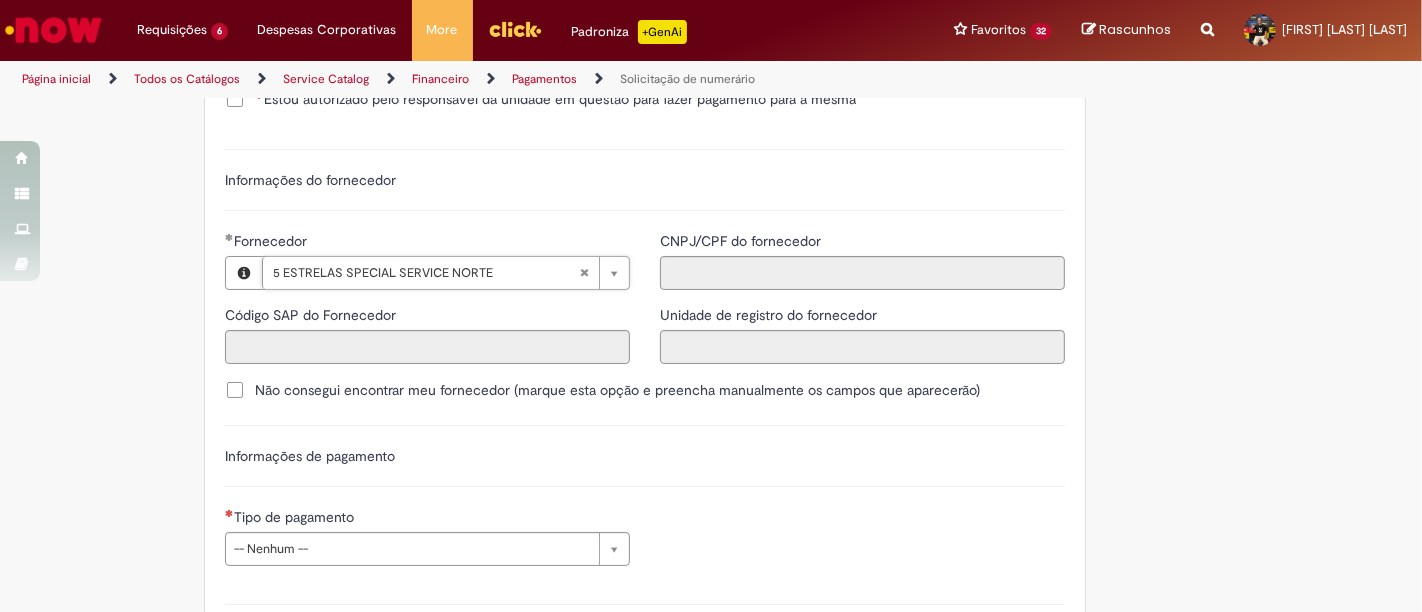 type on "******" 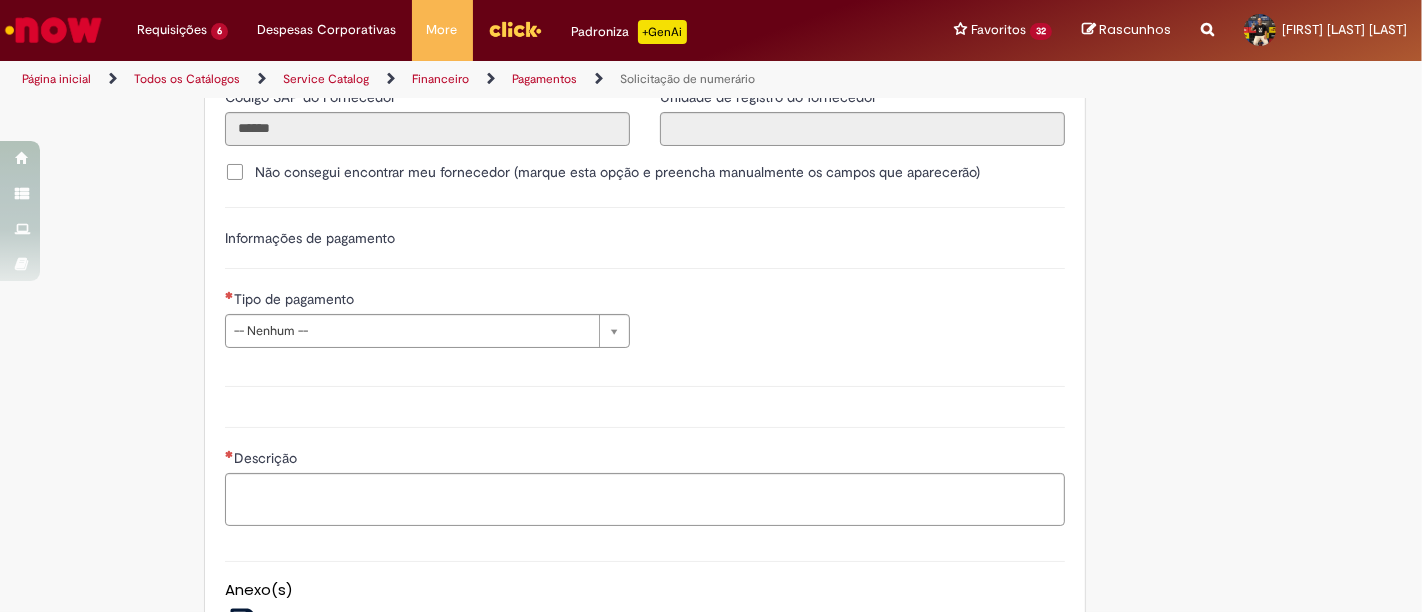 scroll, scrollTop: 2828, scrollLeft: 0, axis: vertical 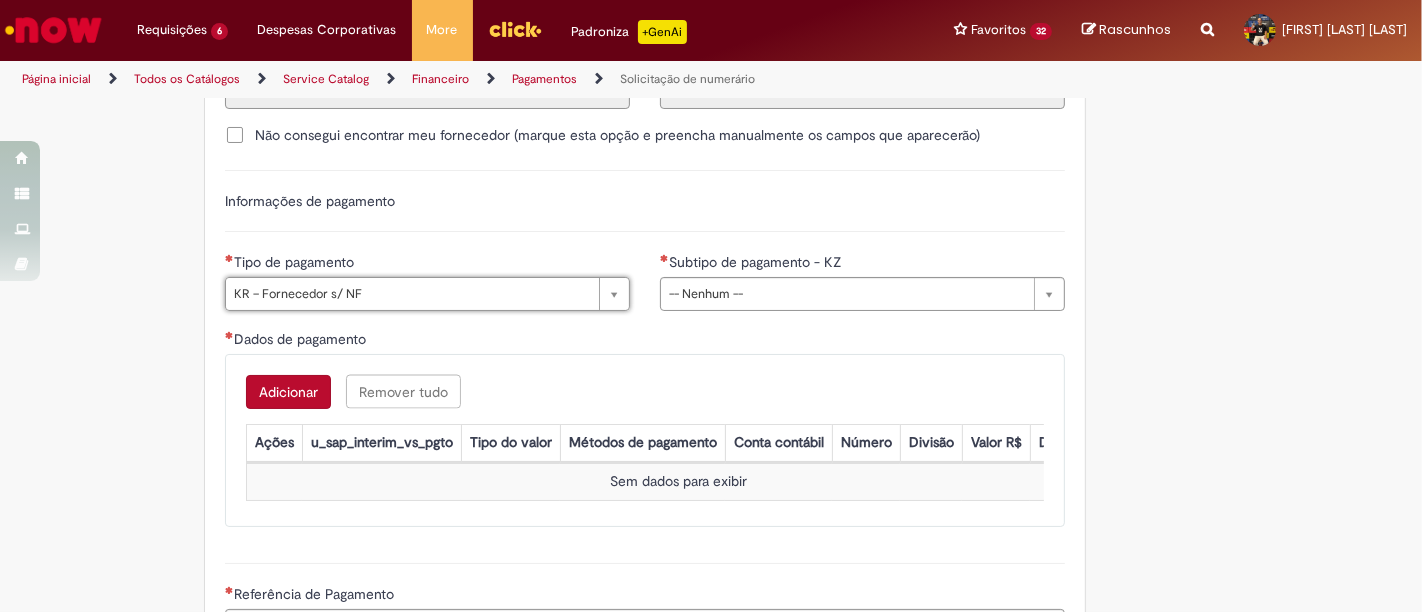 type on "**********" 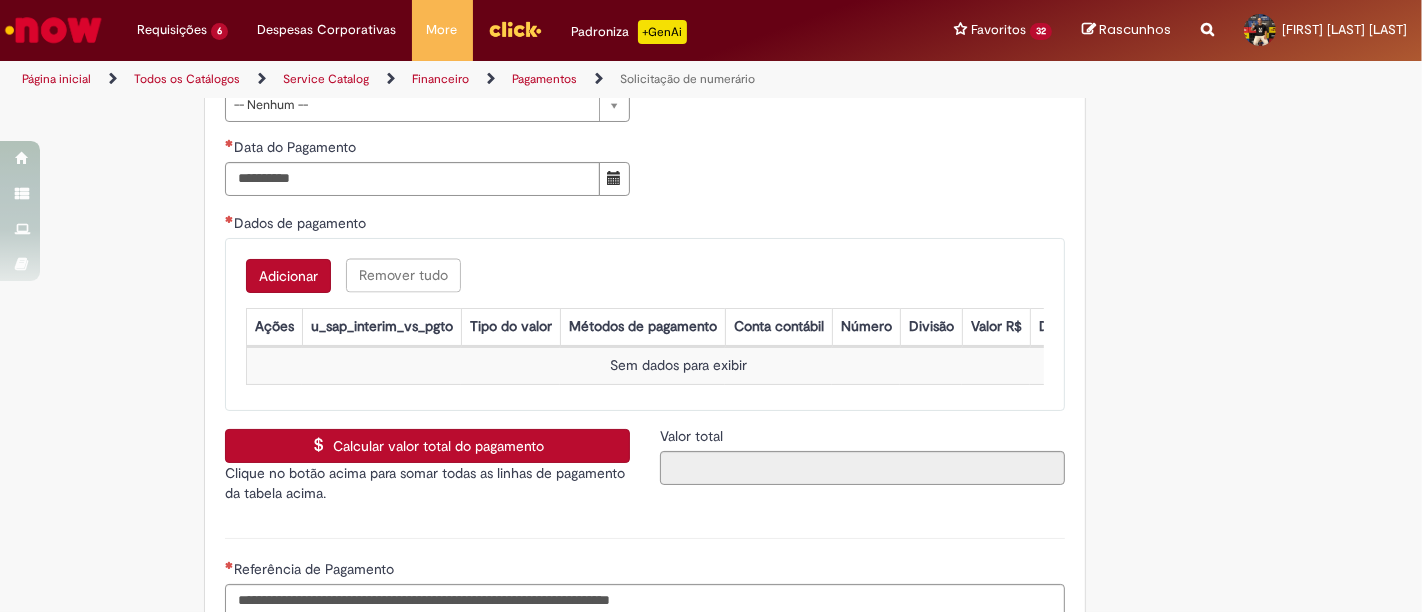 scroll, scrollTop: 3095, scrollLeft: 0, axis: vertical 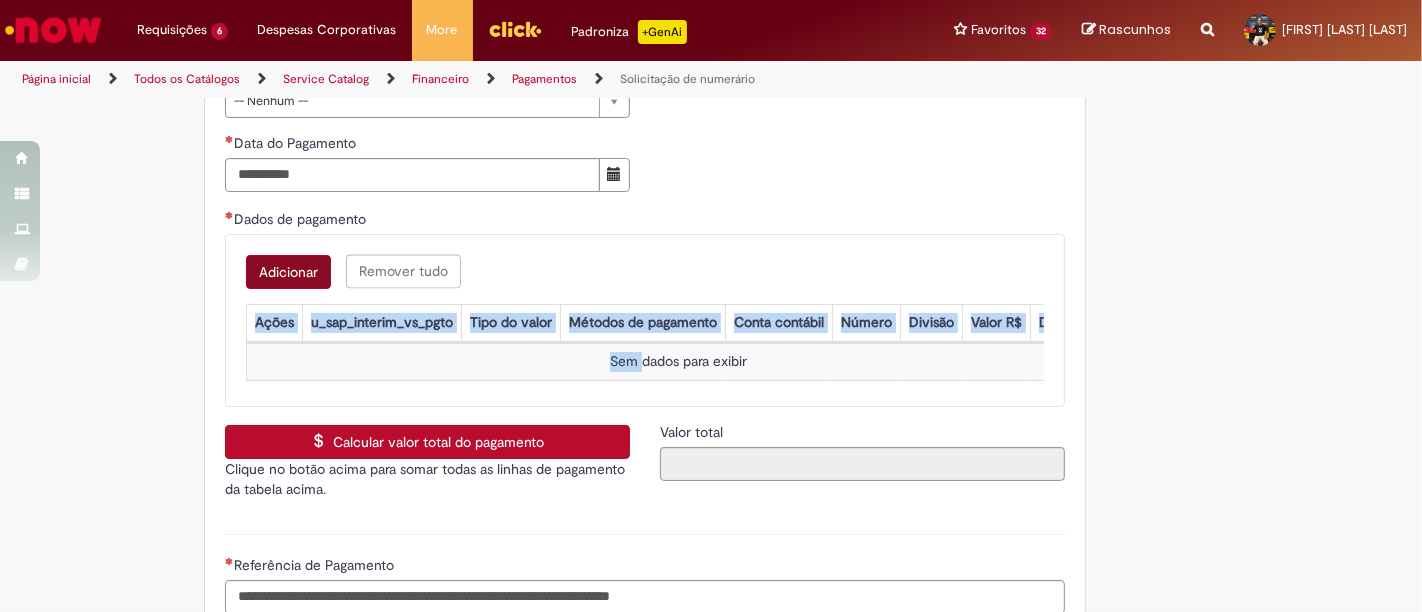 drag, startPoint x: 631, startPoint y: 337, endPoint x: 241, endPoint y: 258, distance: 397.92084 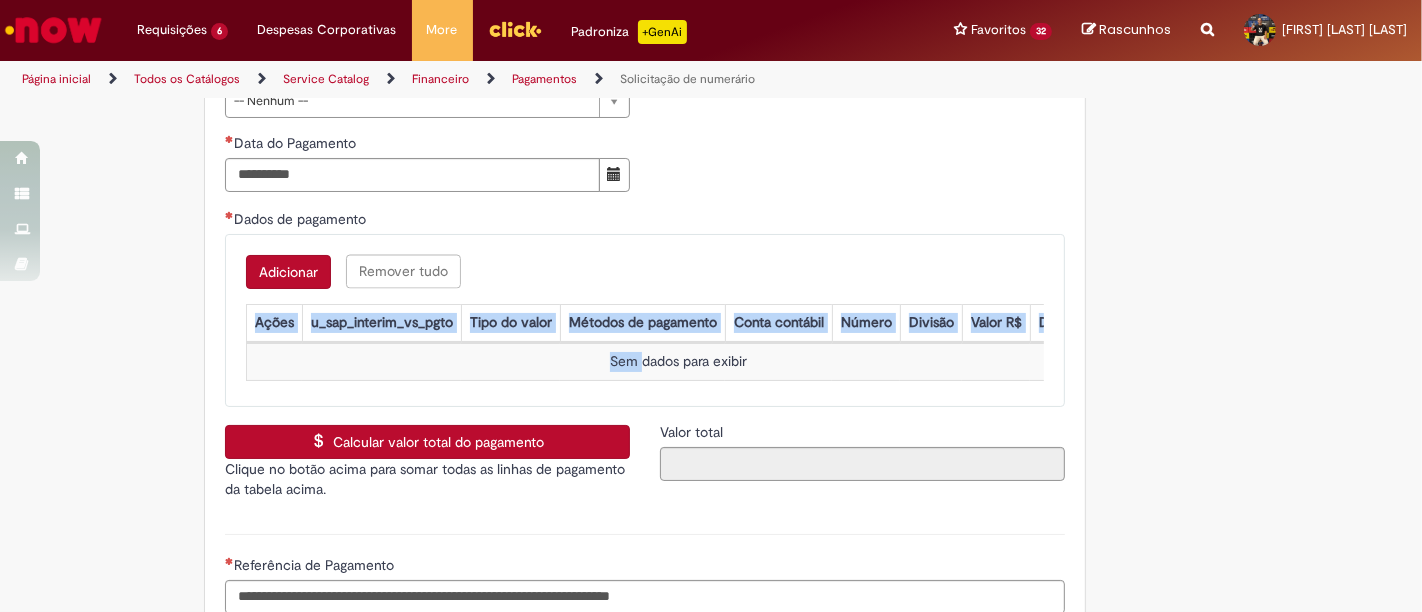 click on "Adicionar" at bounding box center (288, 272) 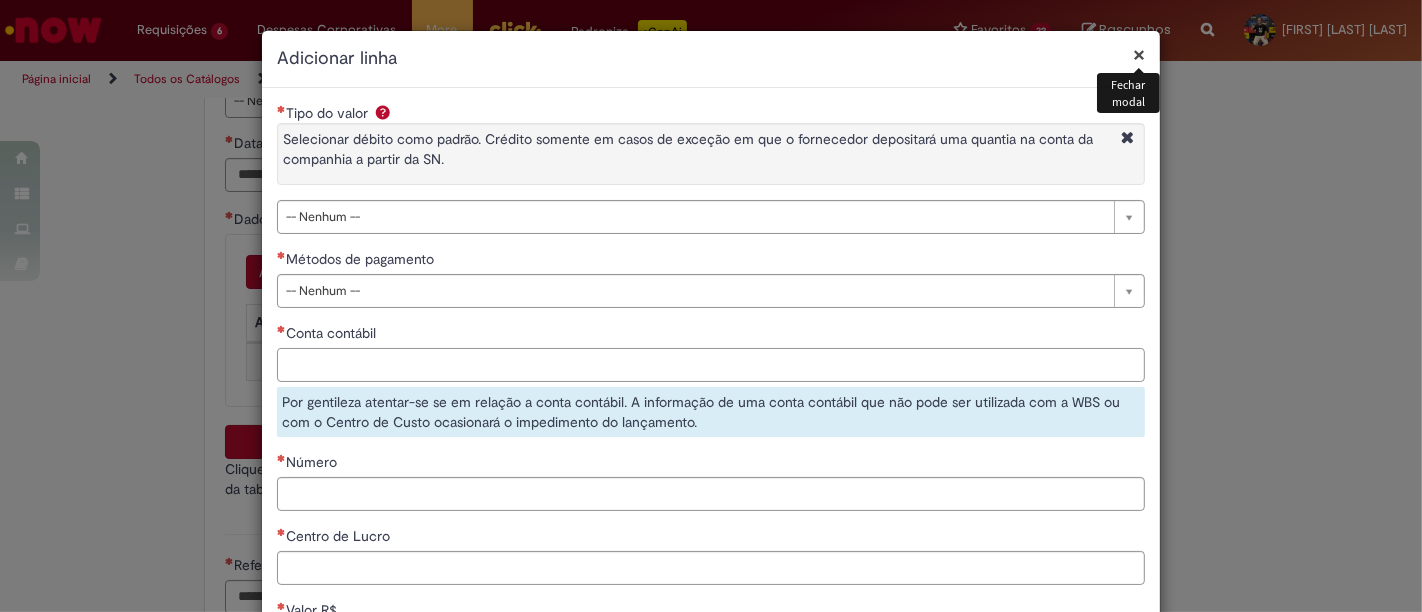 click on "Conta contábil" at bounding box center [711, 365] 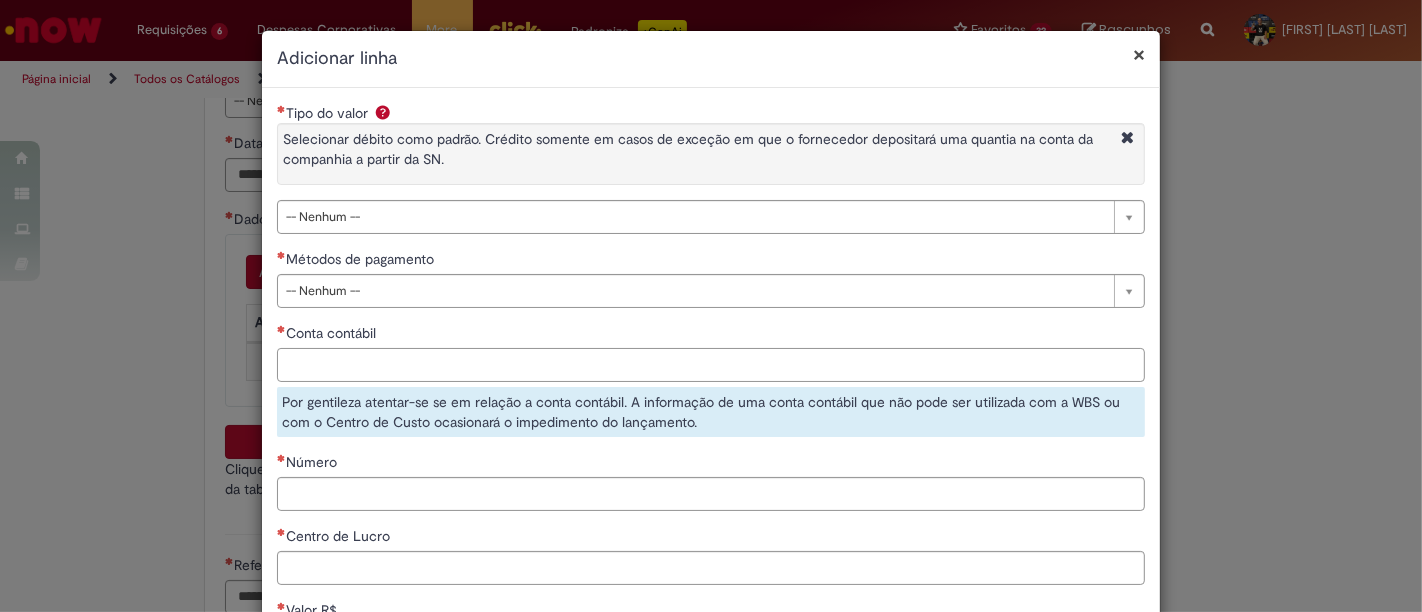 paste on "********" 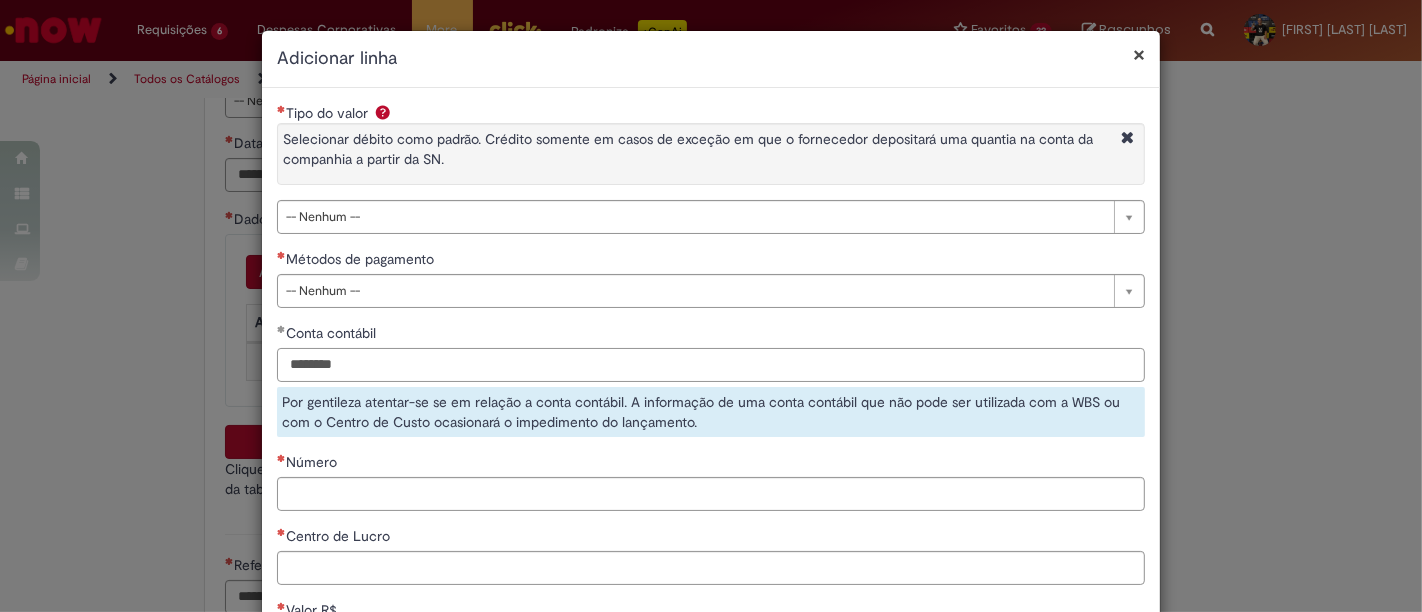 type on "********" 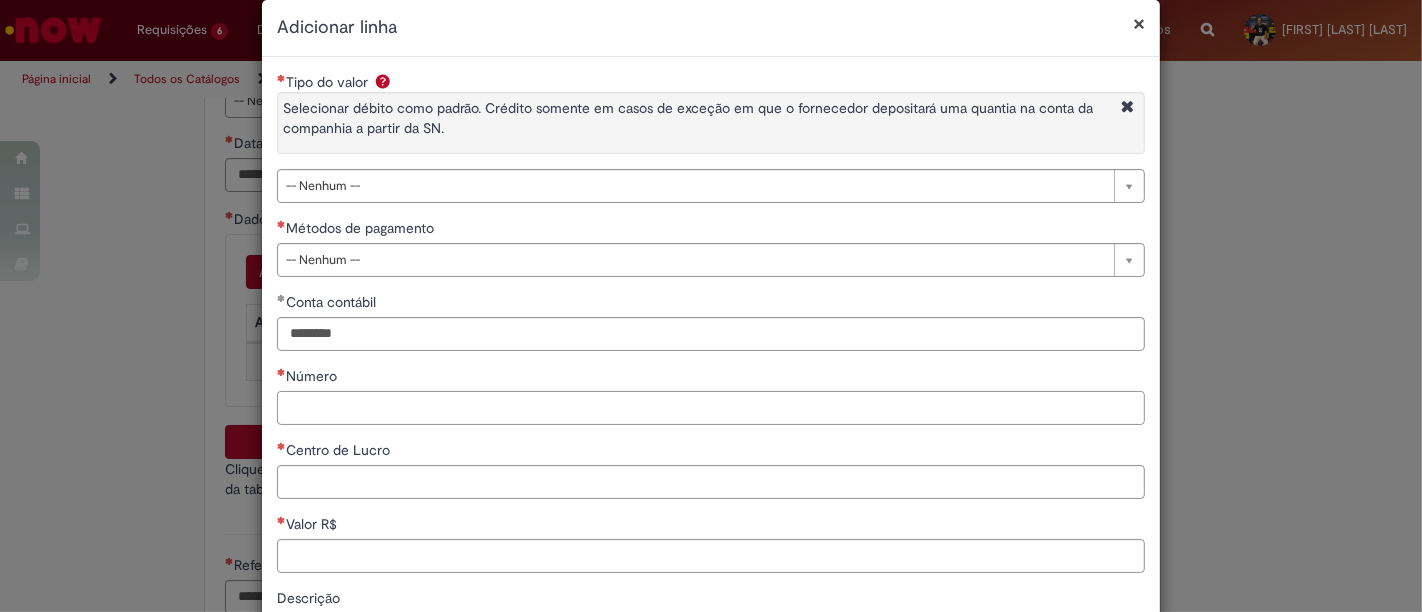 scroll, scrollTop: 32, scrollLeft: 0, axis: vertical 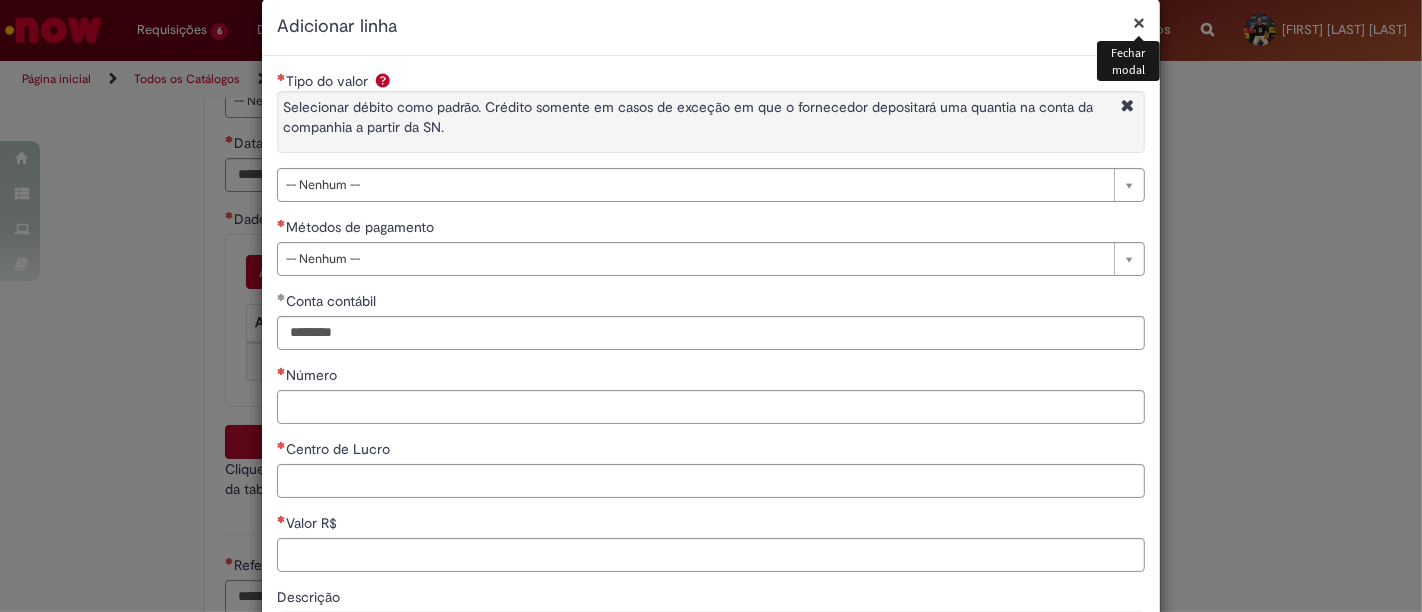 click on "×" at bounding box center (1139, 22) 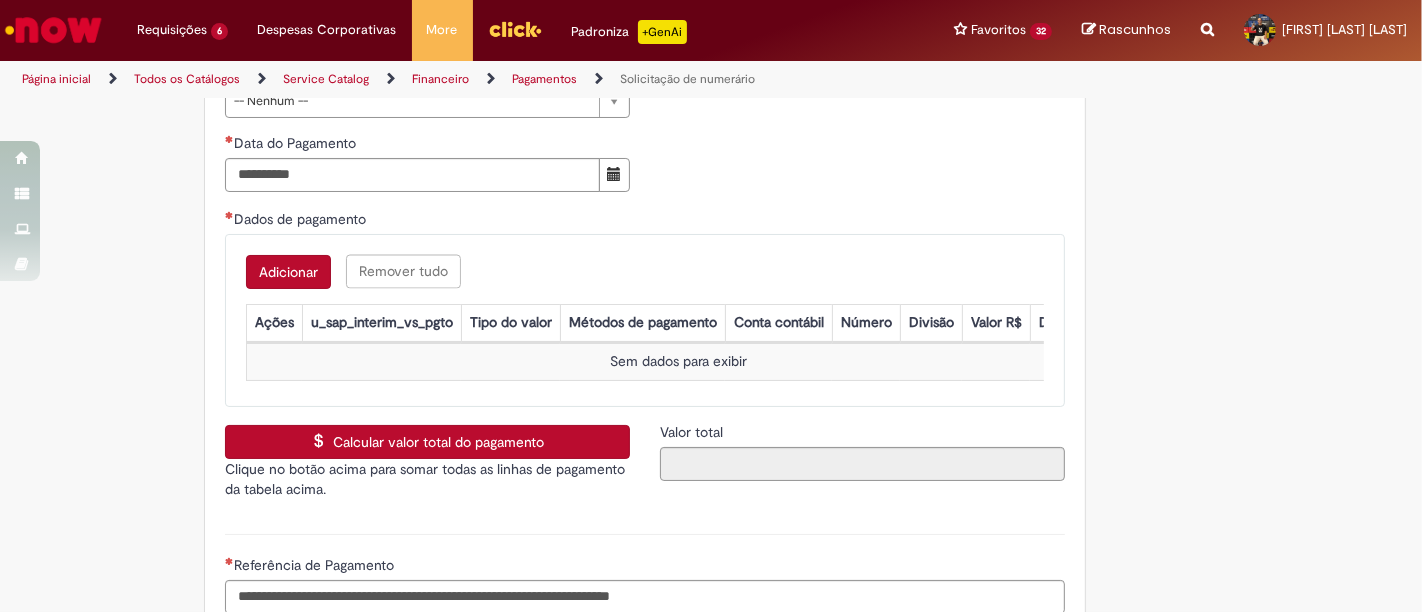 click on "**********" at bounding box center [645, 133] 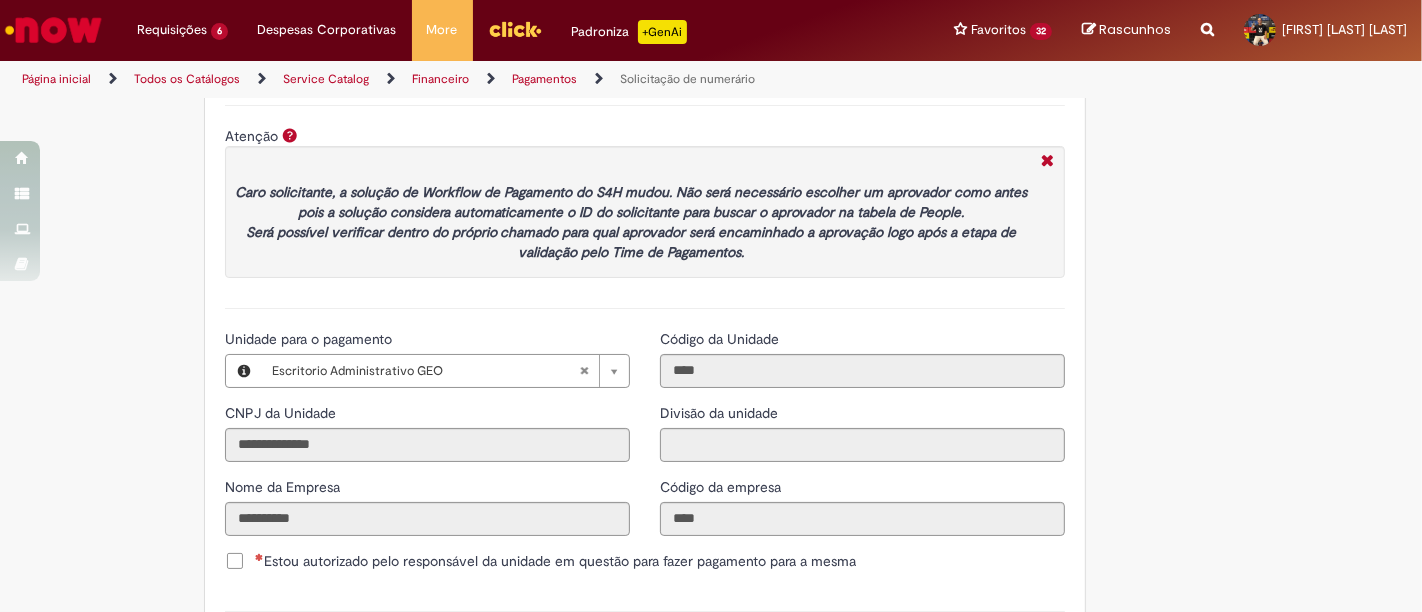 scroll, scrollTop: 1991, scrollLeft: 0, axis: vertical 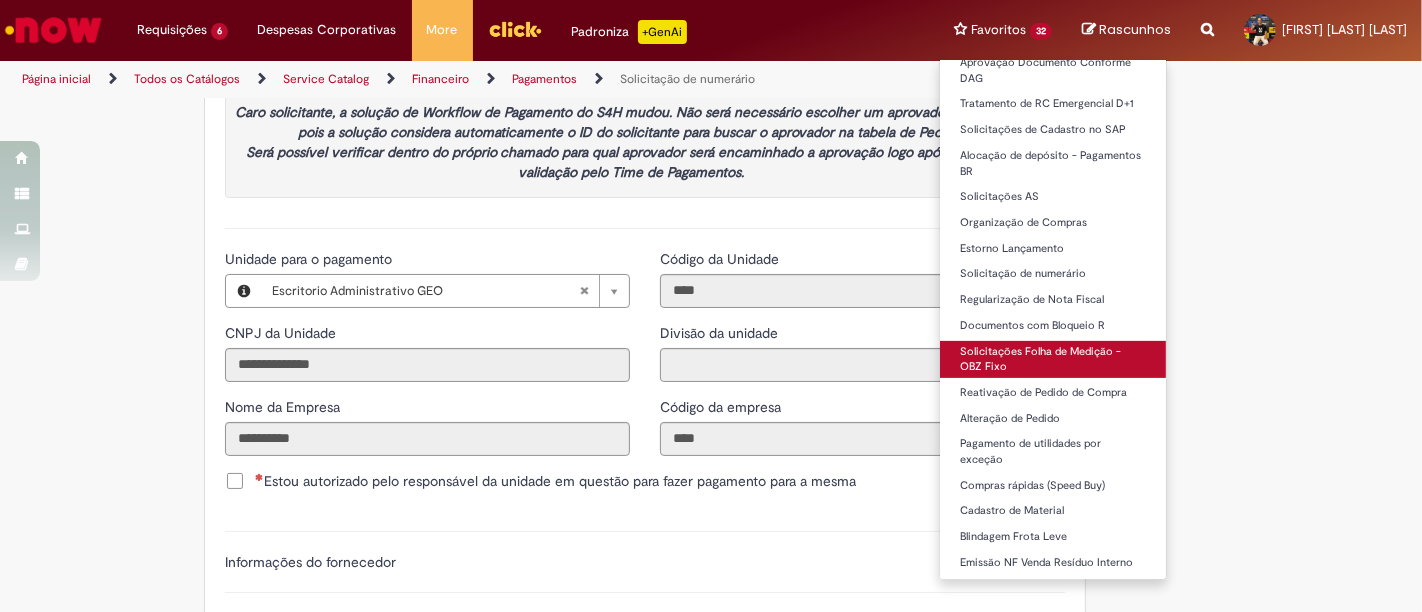 click on "Solicitações Folha de Medição - OBZ Fixo" at bounding box center [1053, 359] 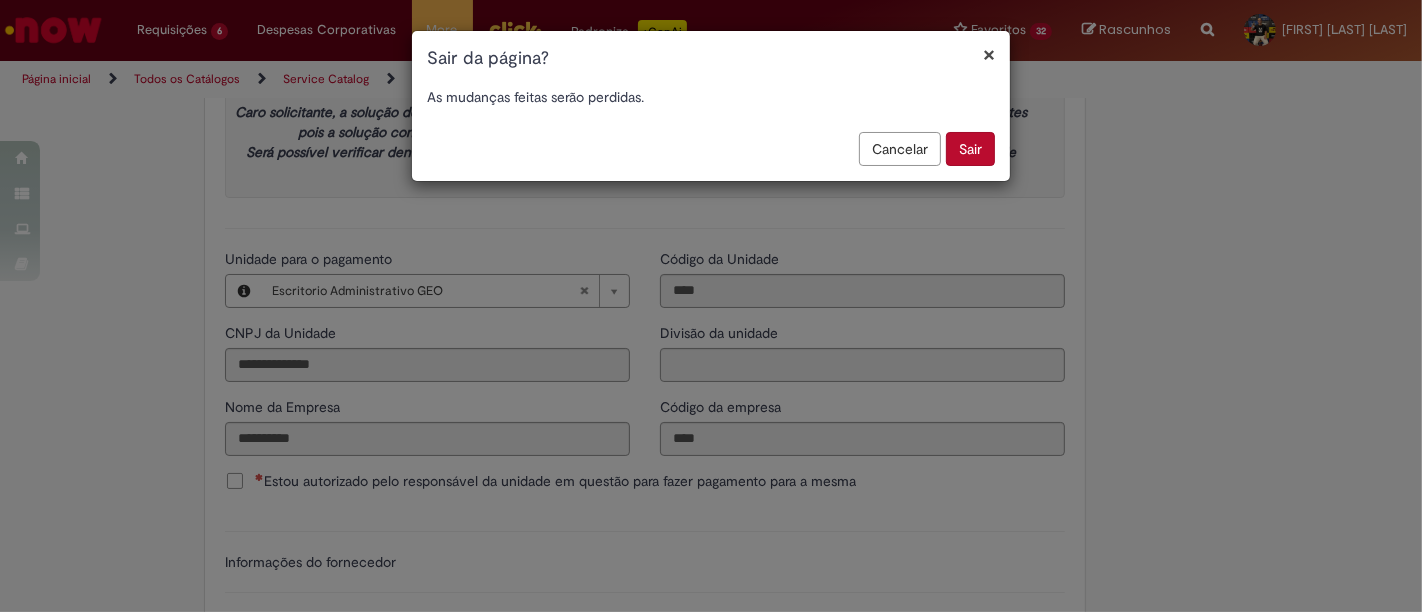 click on "Sair" at bounding box center [970, 149] 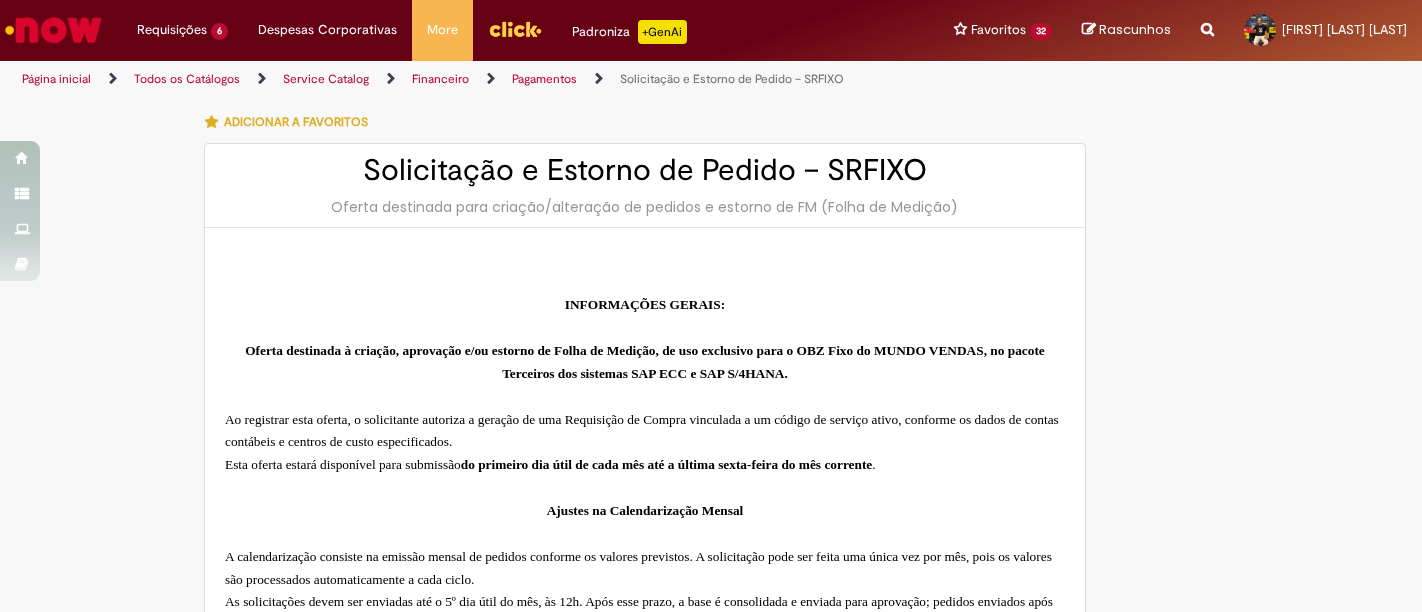 scroll, scrollTop: 0, scrollLeft: 0, axis: both 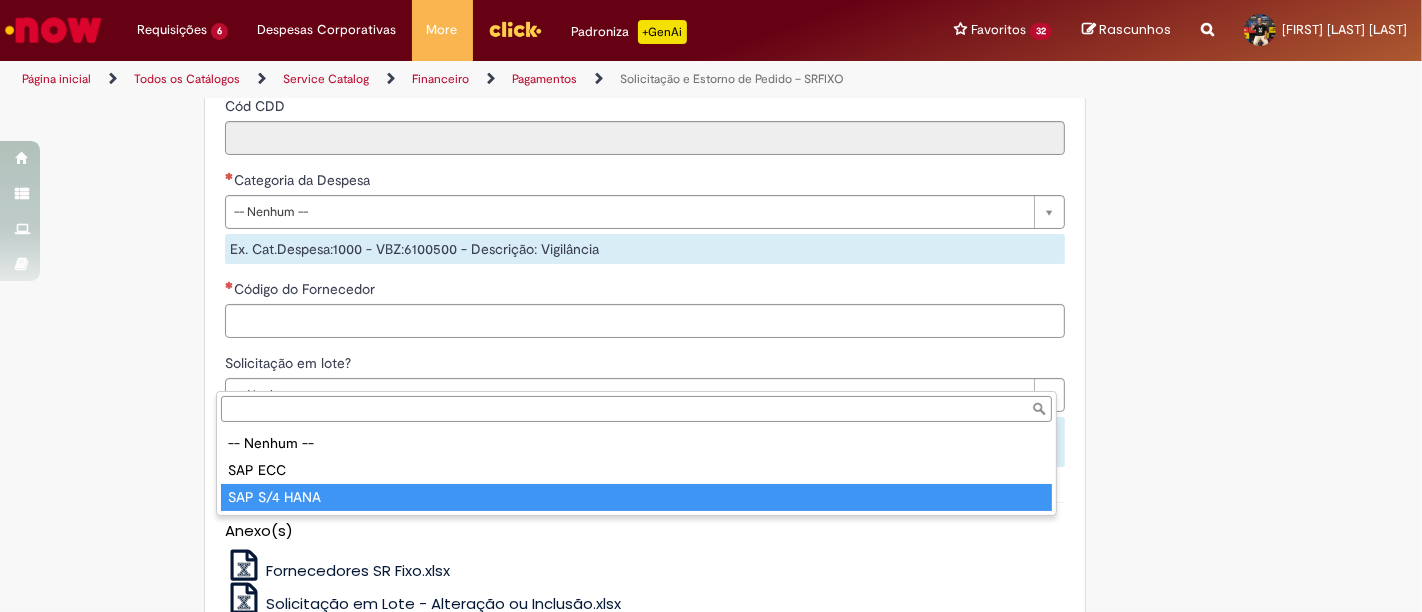 type on "**********" 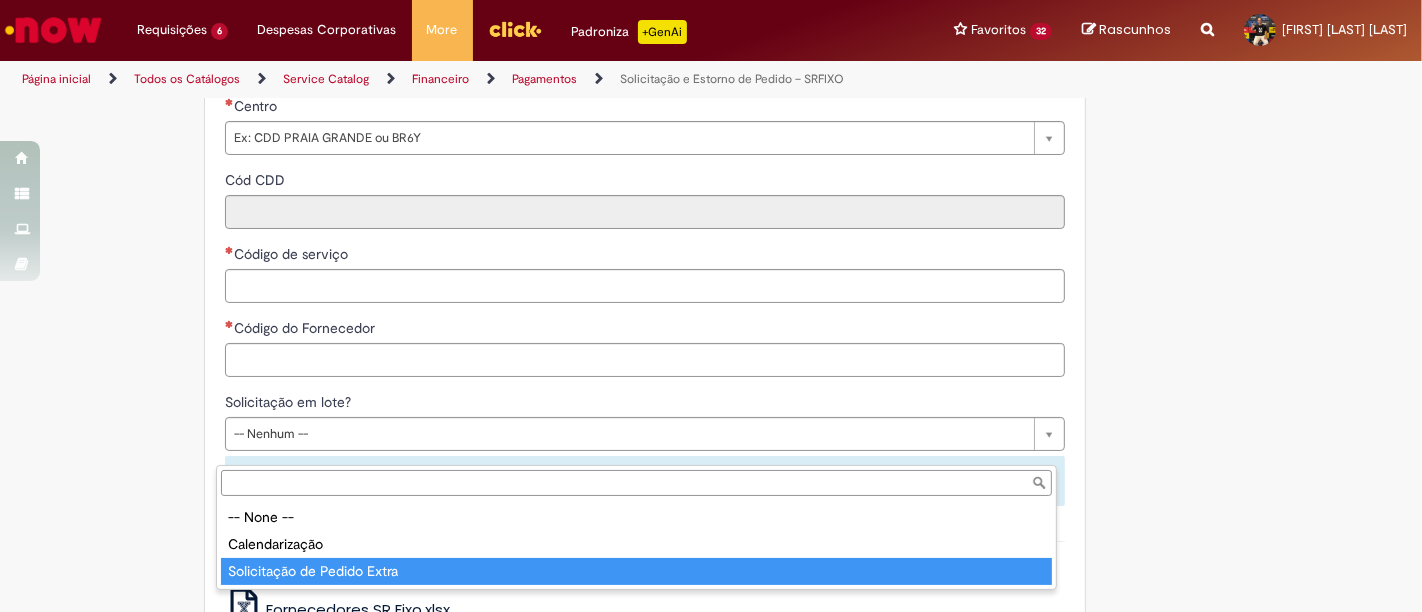 type on "**********" 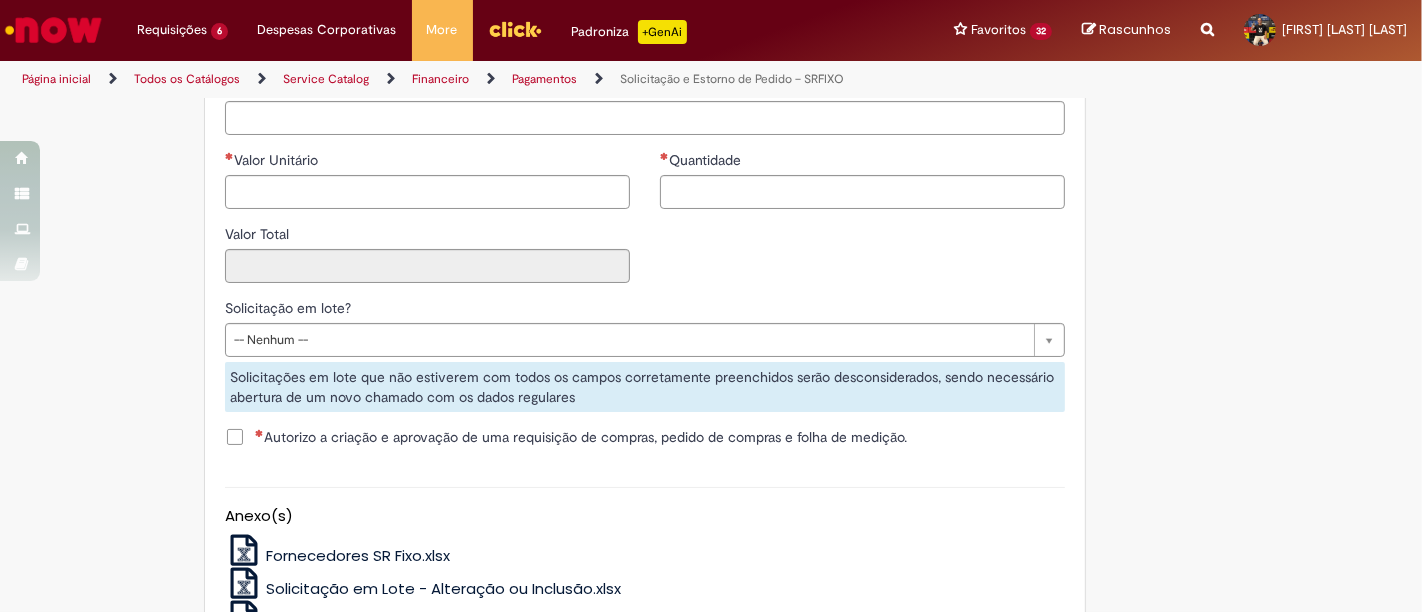 scroll, scrollTop: 2143, scrollLeft: 0, axis: vertical 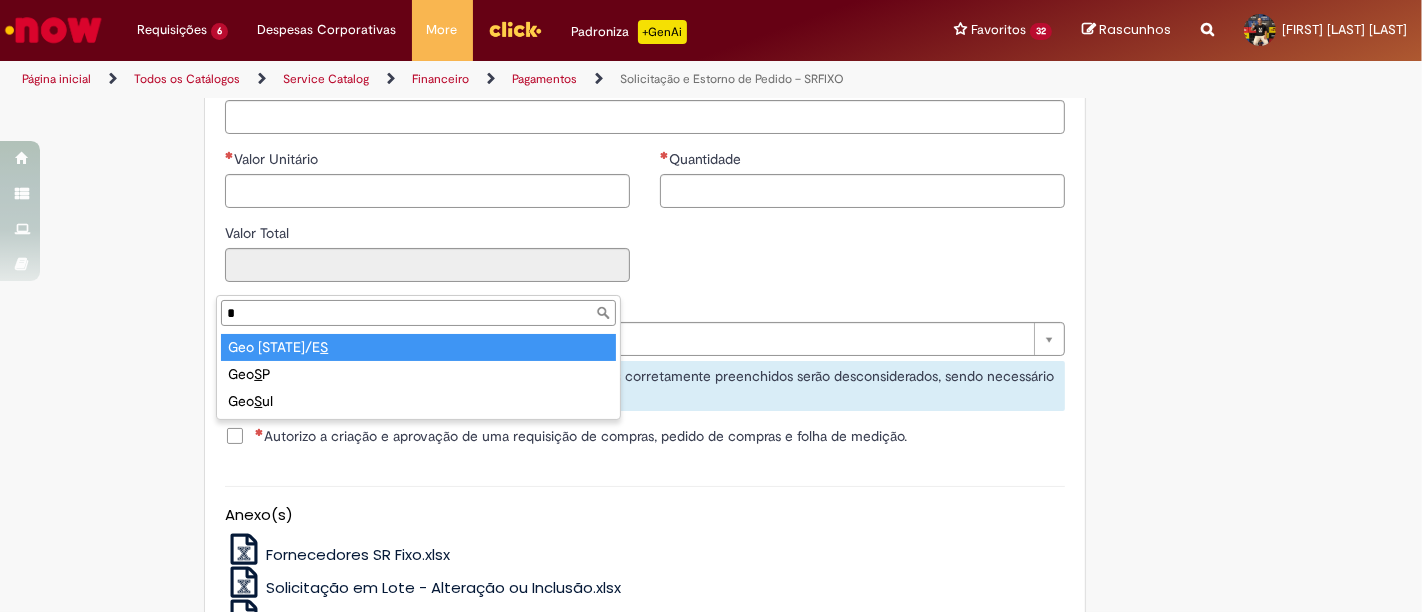 type on "**" 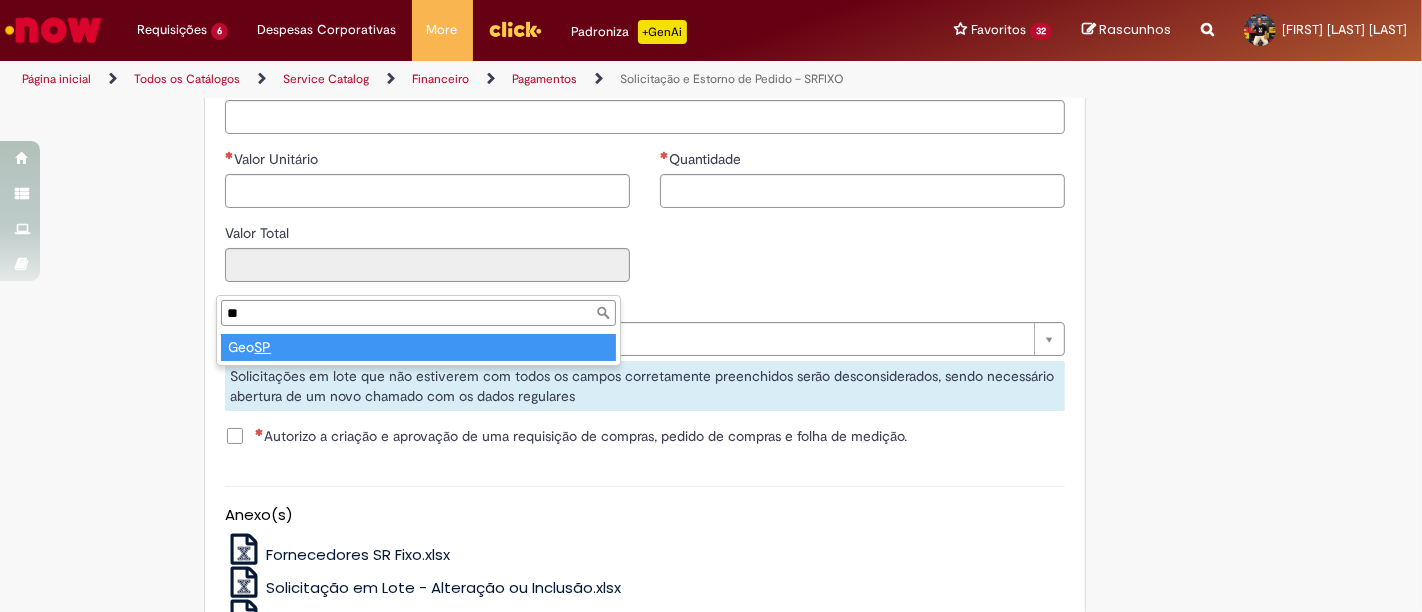 type on "******" 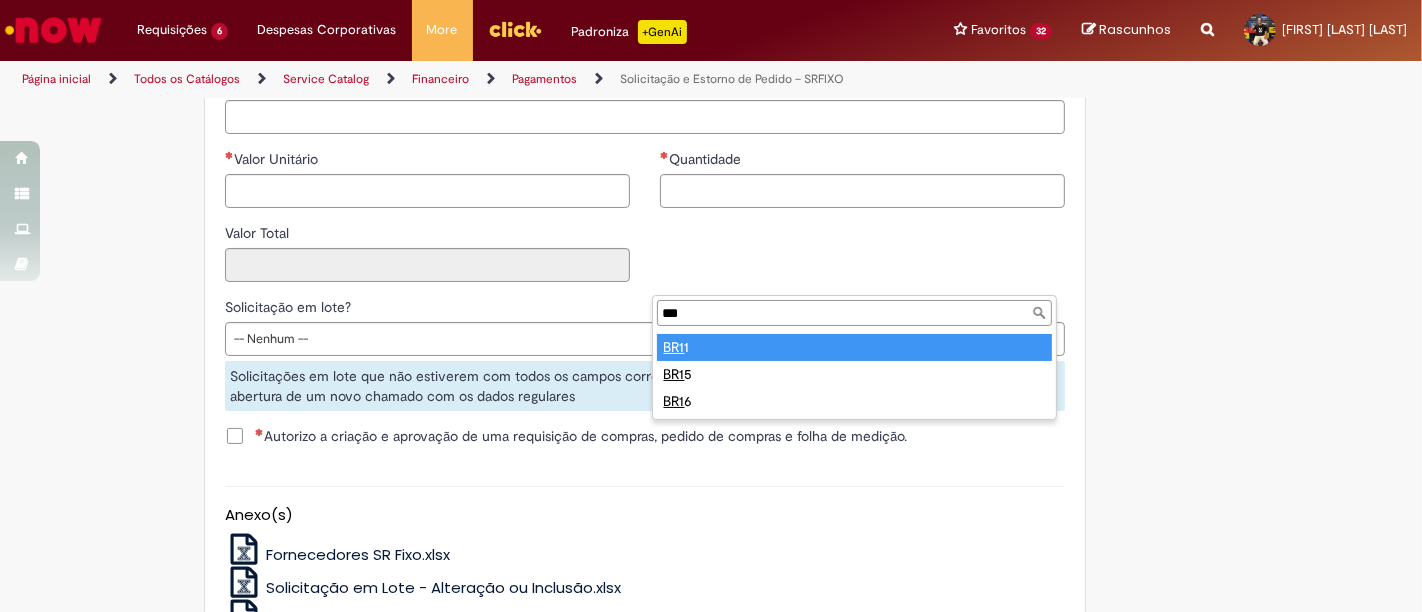 type on "****" 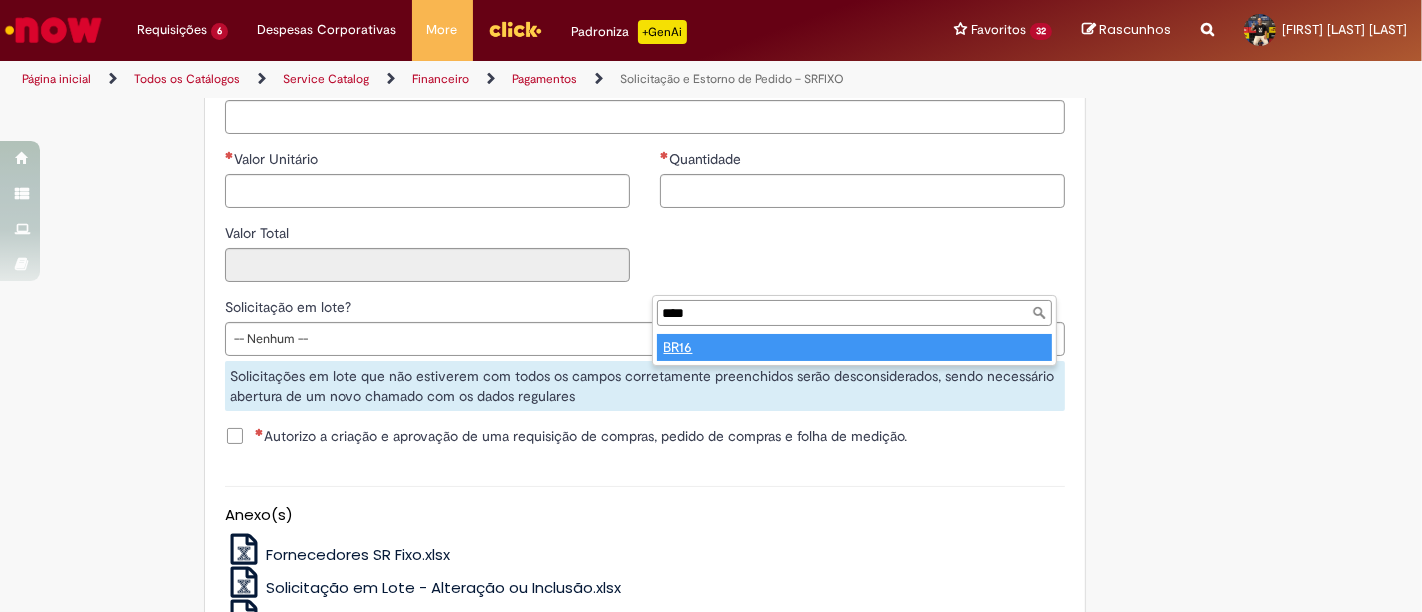 type on "****" 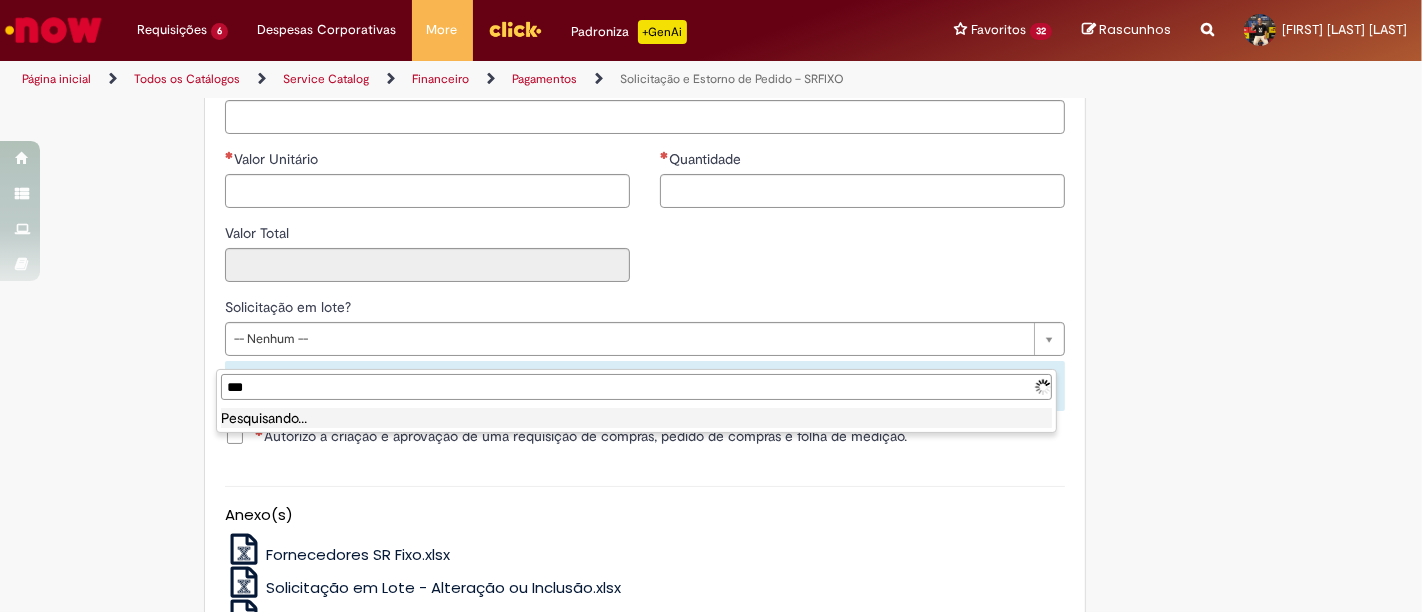 type on "****" 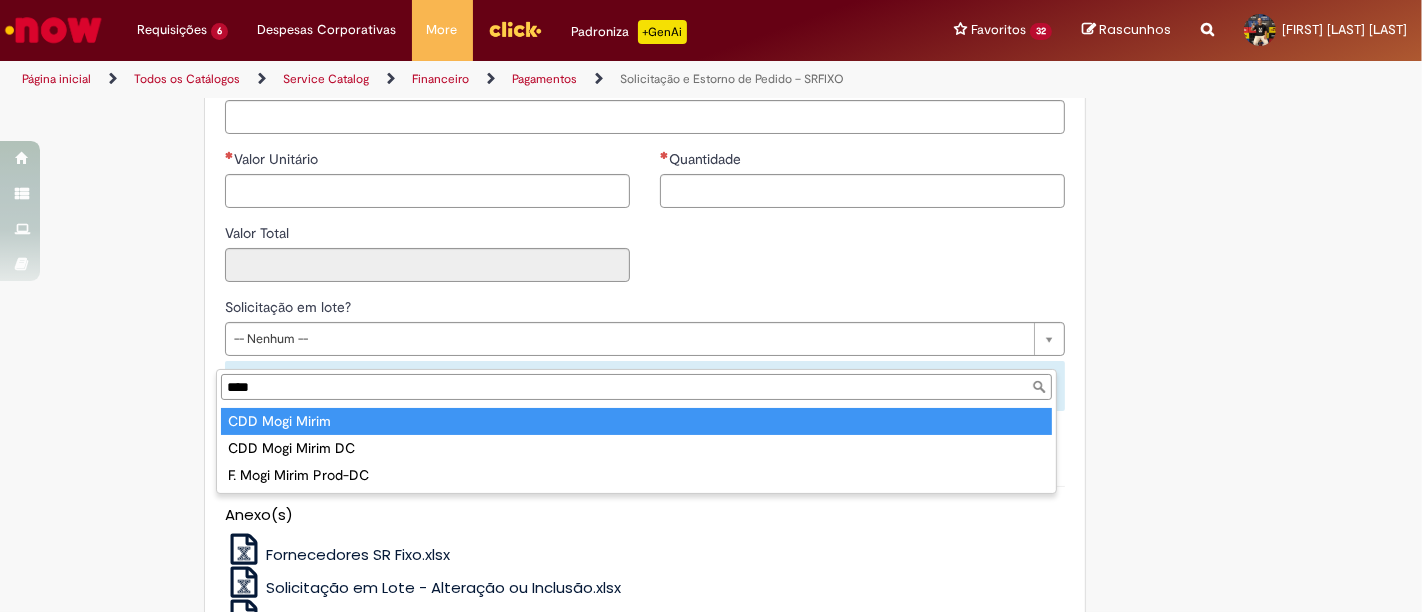 type on "**********" 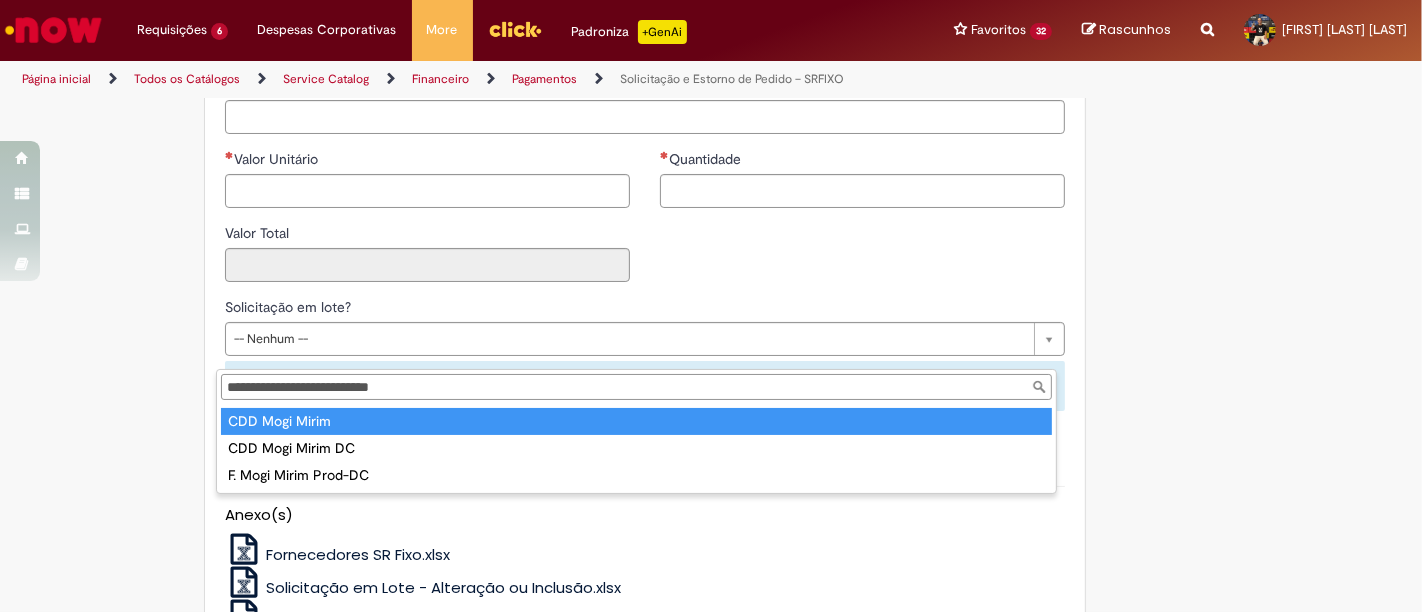 type on "****" 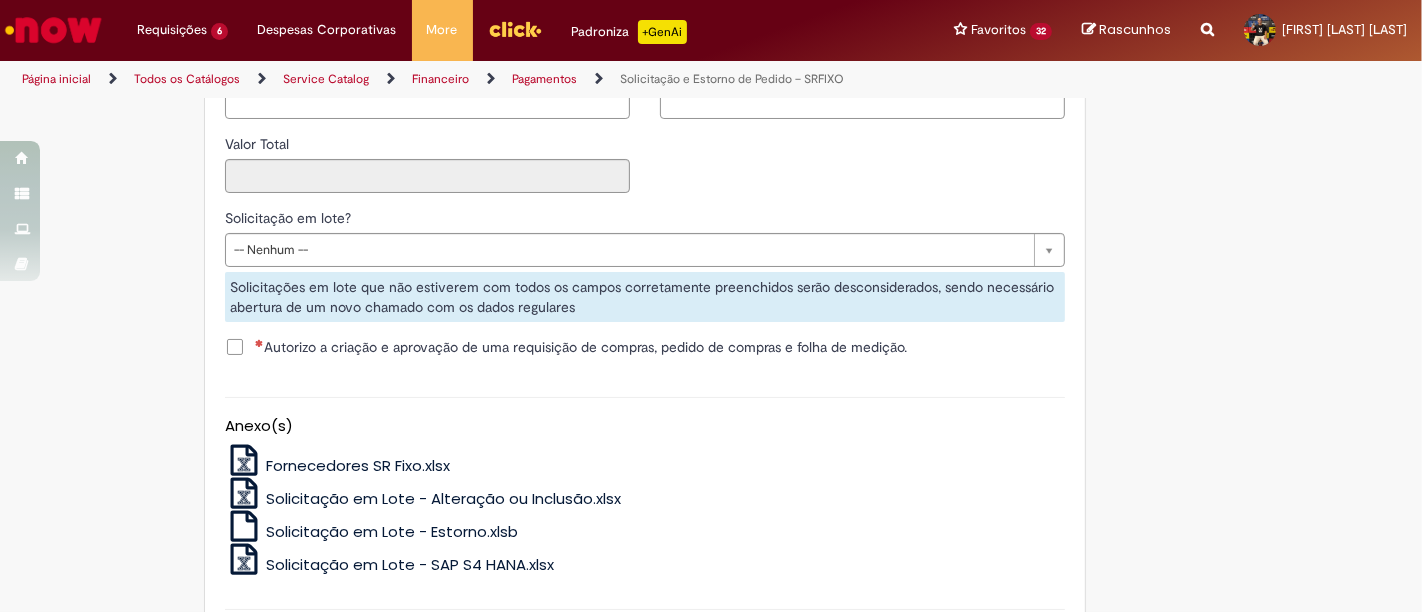 scroll, scrollTop: 2233, scrollLeft: 0, axis: vertical 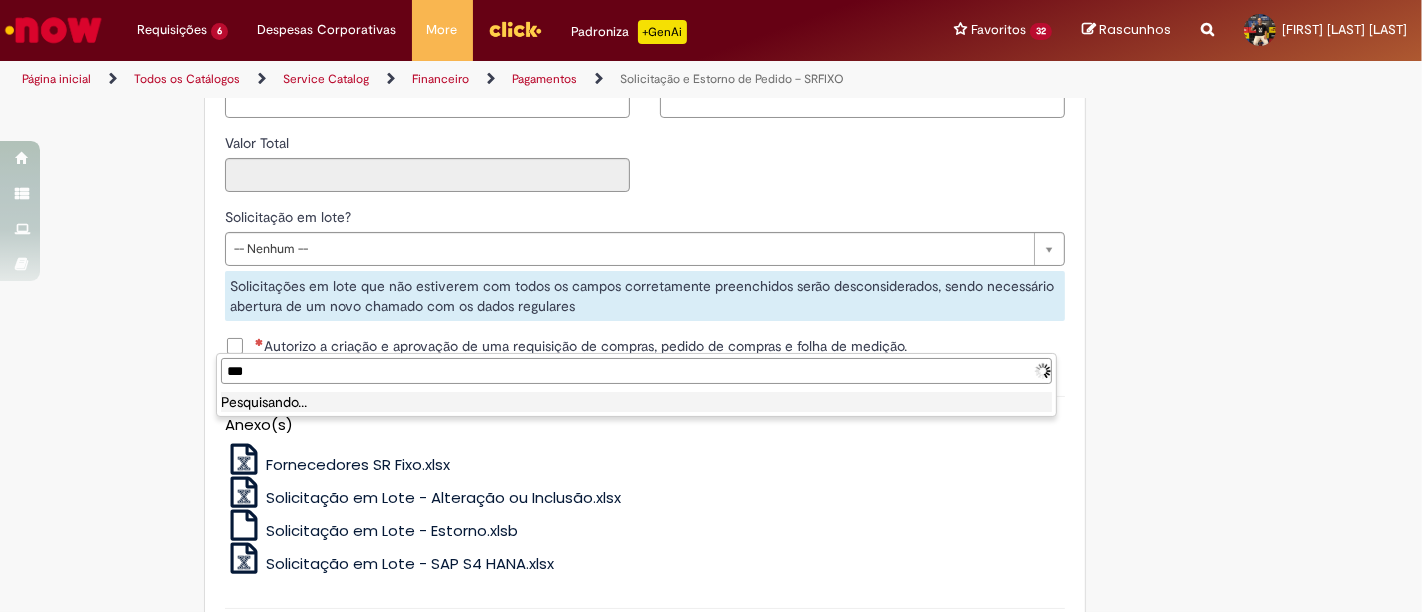 type on "****" 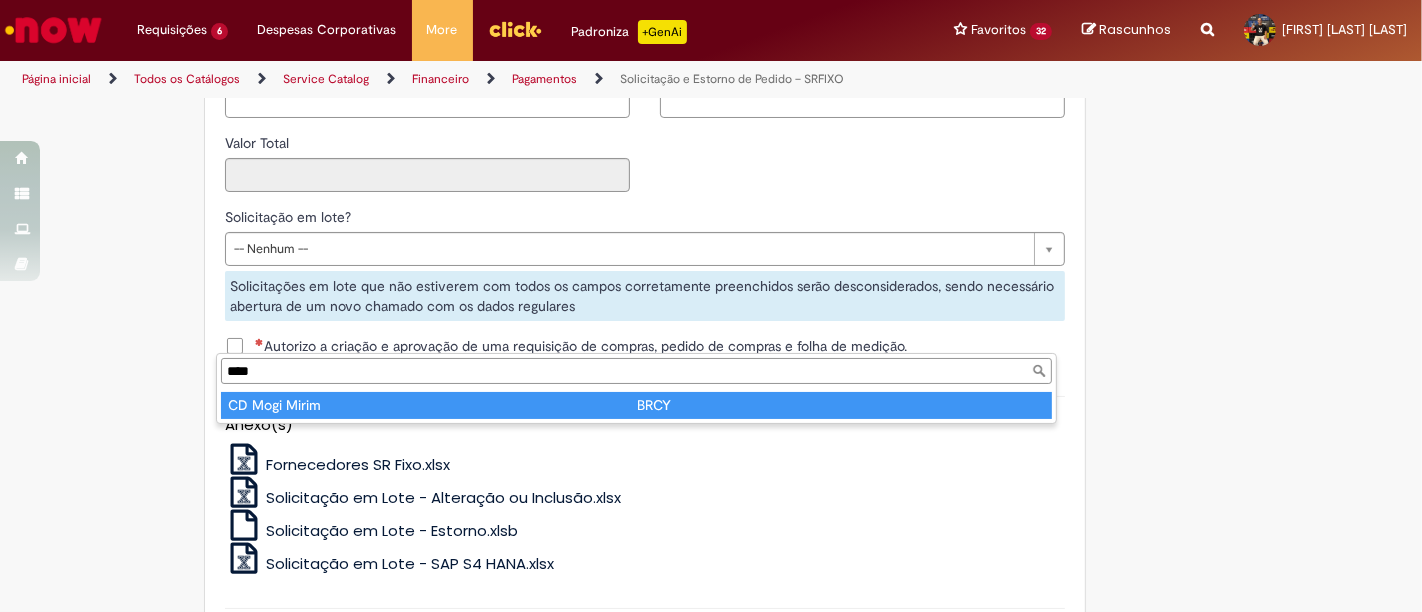 type on "**********" 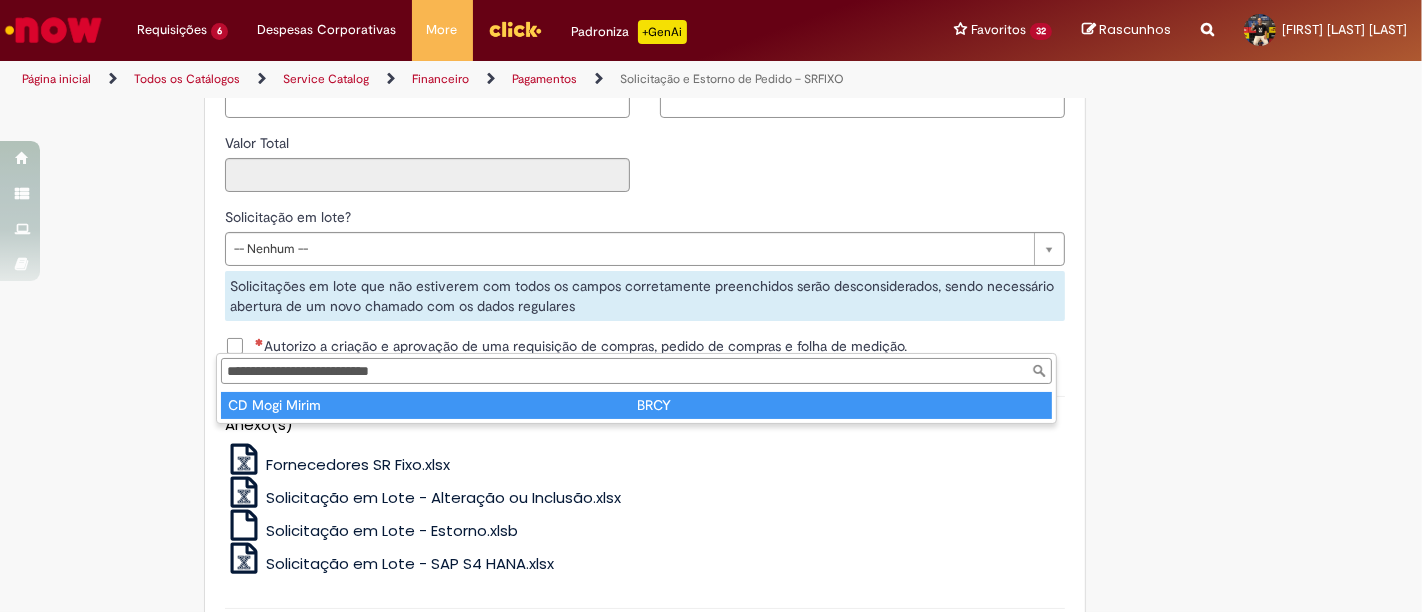 type on "****" 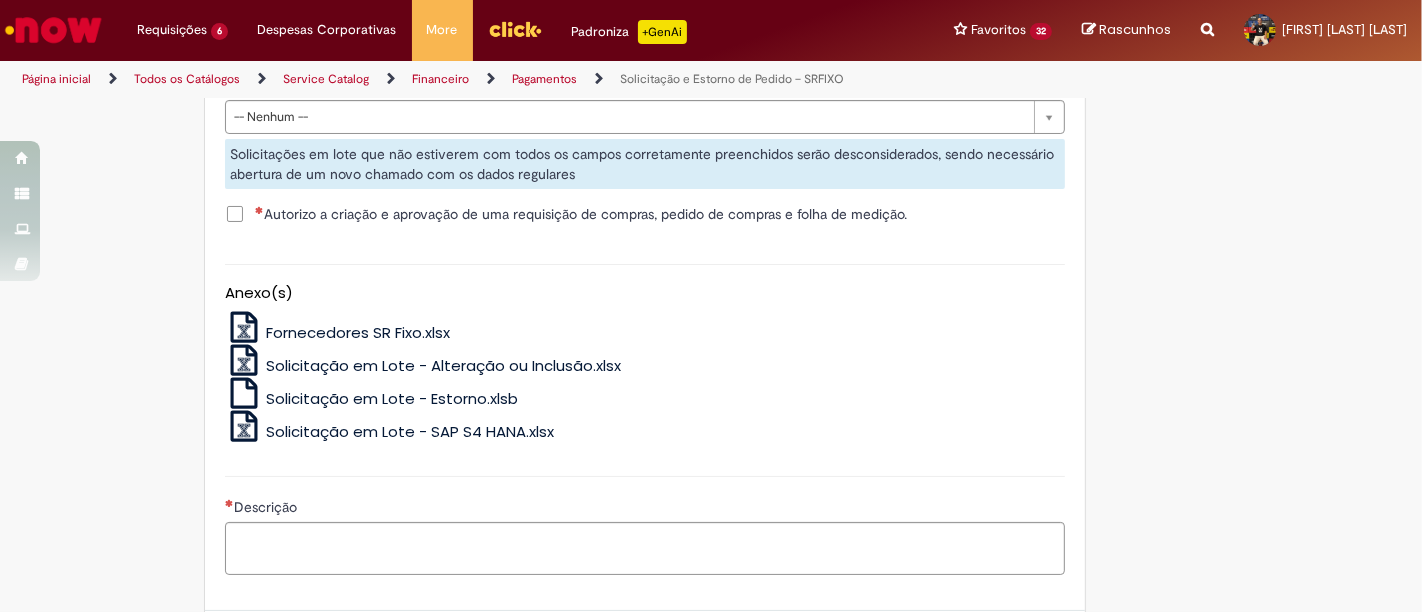 scroll, scrollTop: 2368, scrollLeft: 0, axis: vertical 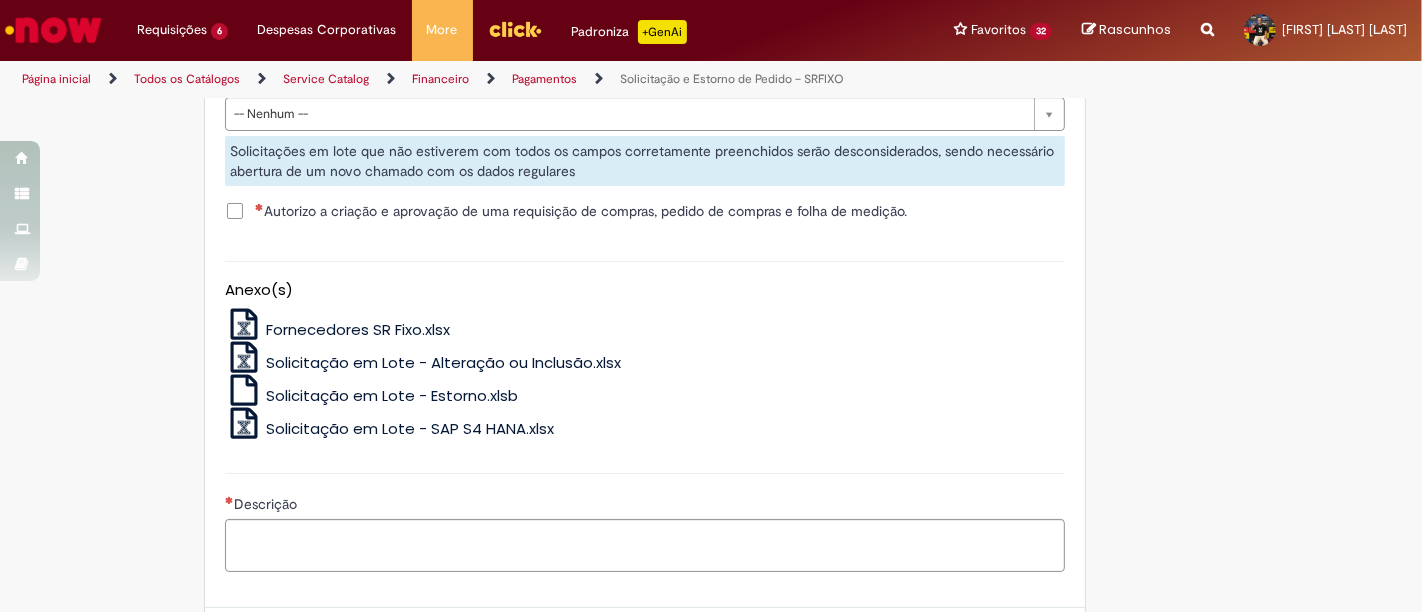 click on "Código de serviço" at bounding box center [645, -182] 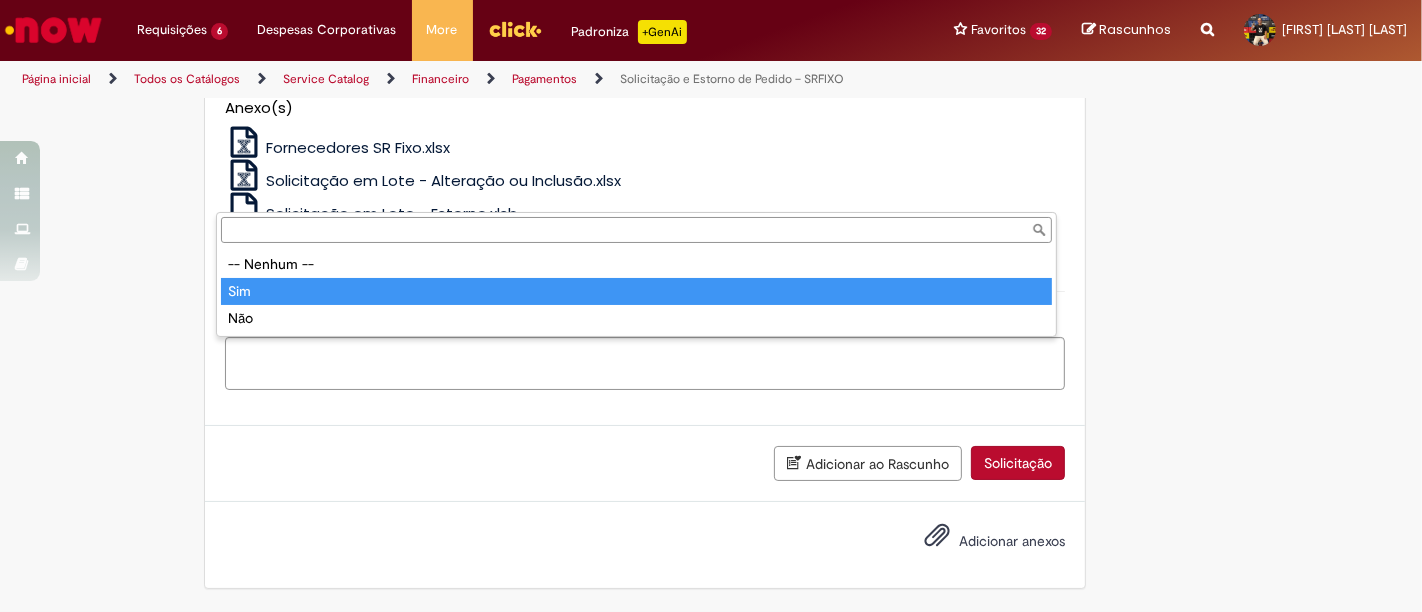 type on "***" 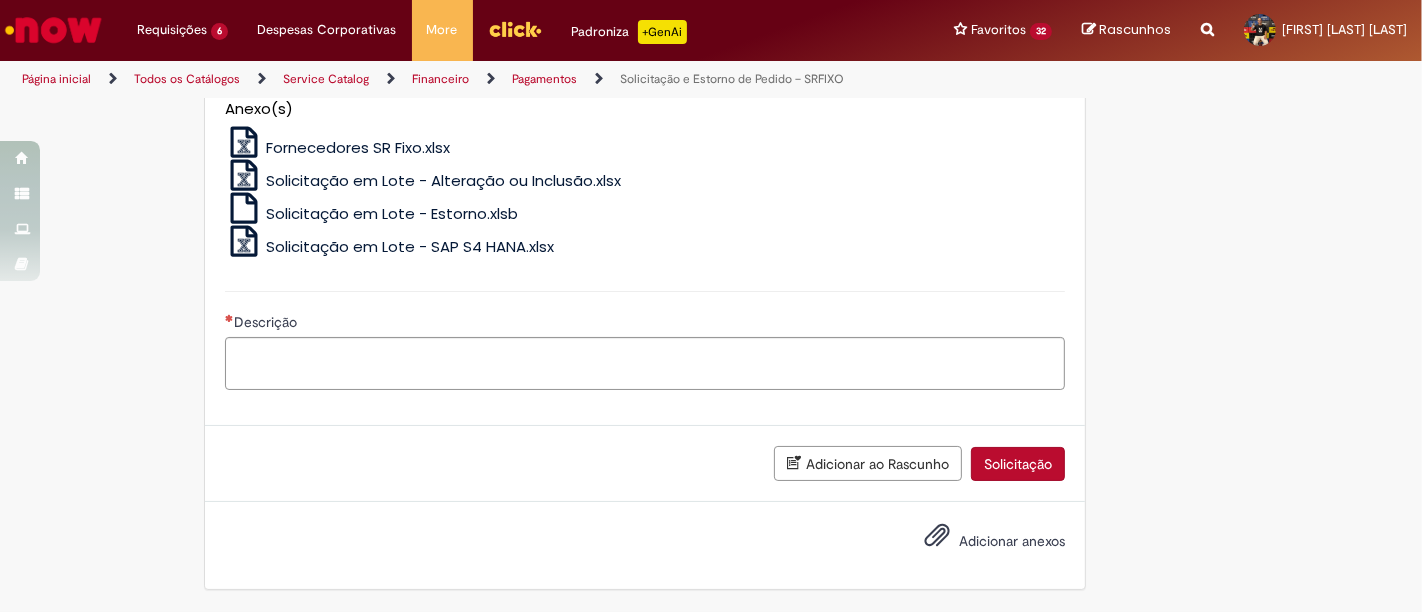 scroll, scrollTop: 3148, scrollLeft: 0, axis: vertical 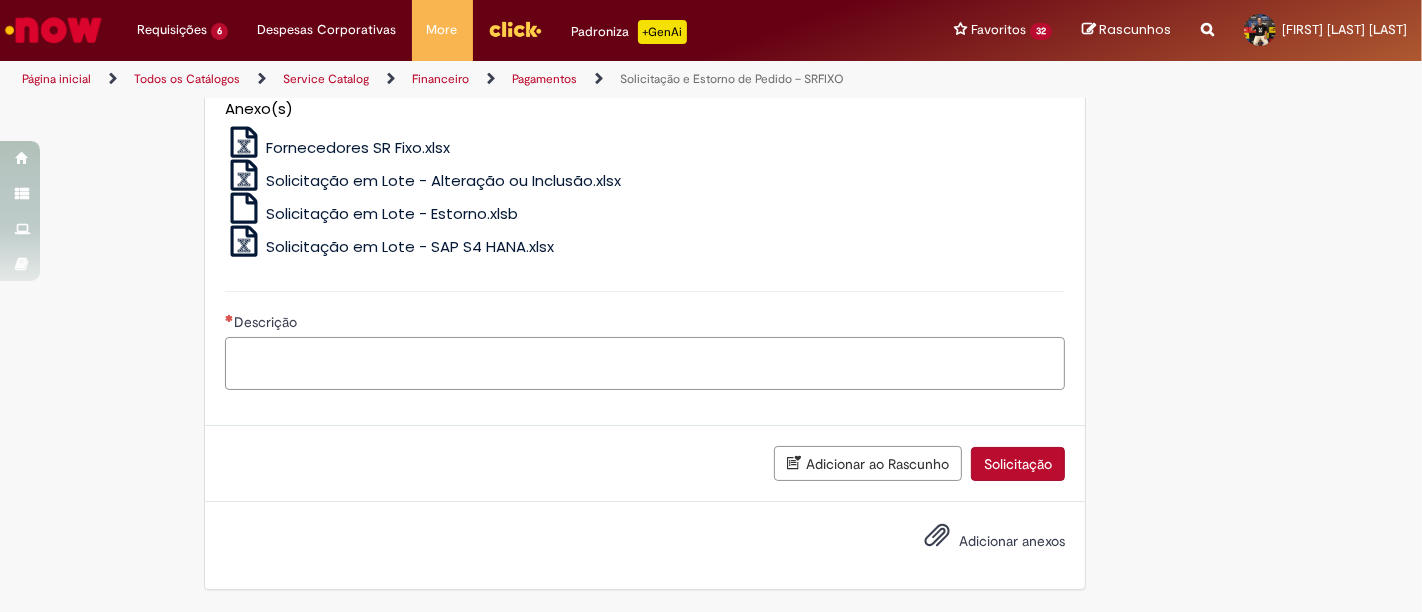click on "Descrição" at bounding box center [645, 363] 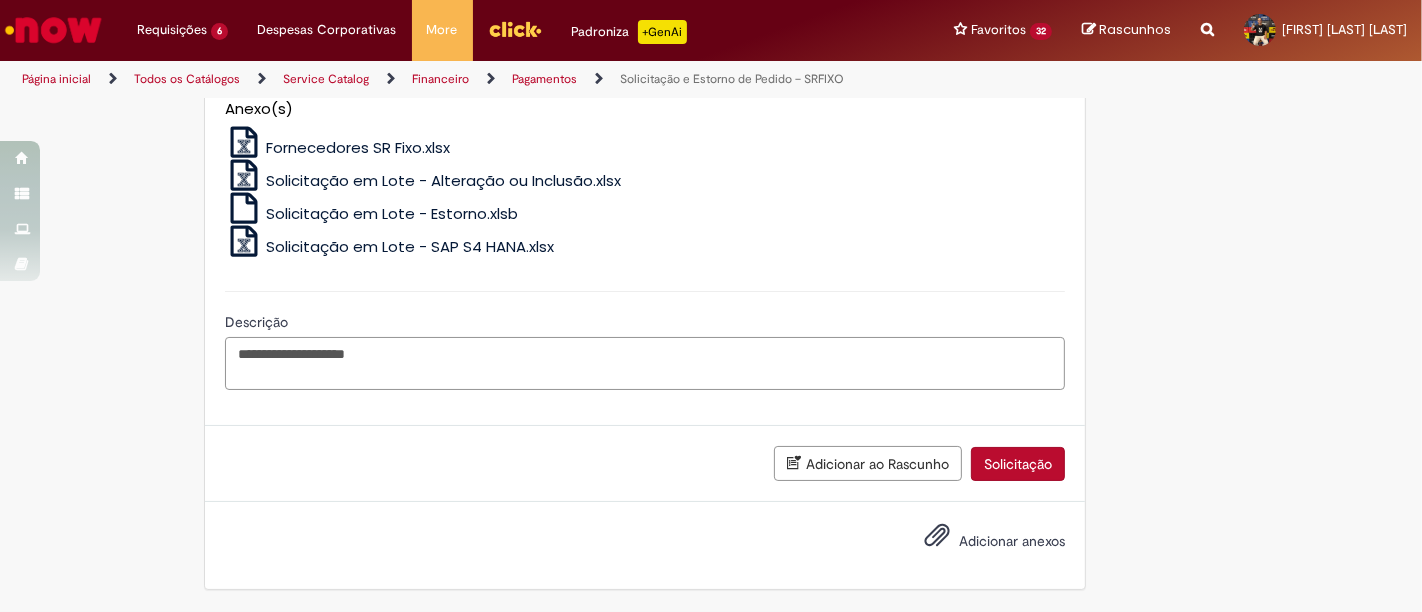 scroll, scrollTop: 2768, scrollLeft: 0, axis: vertical 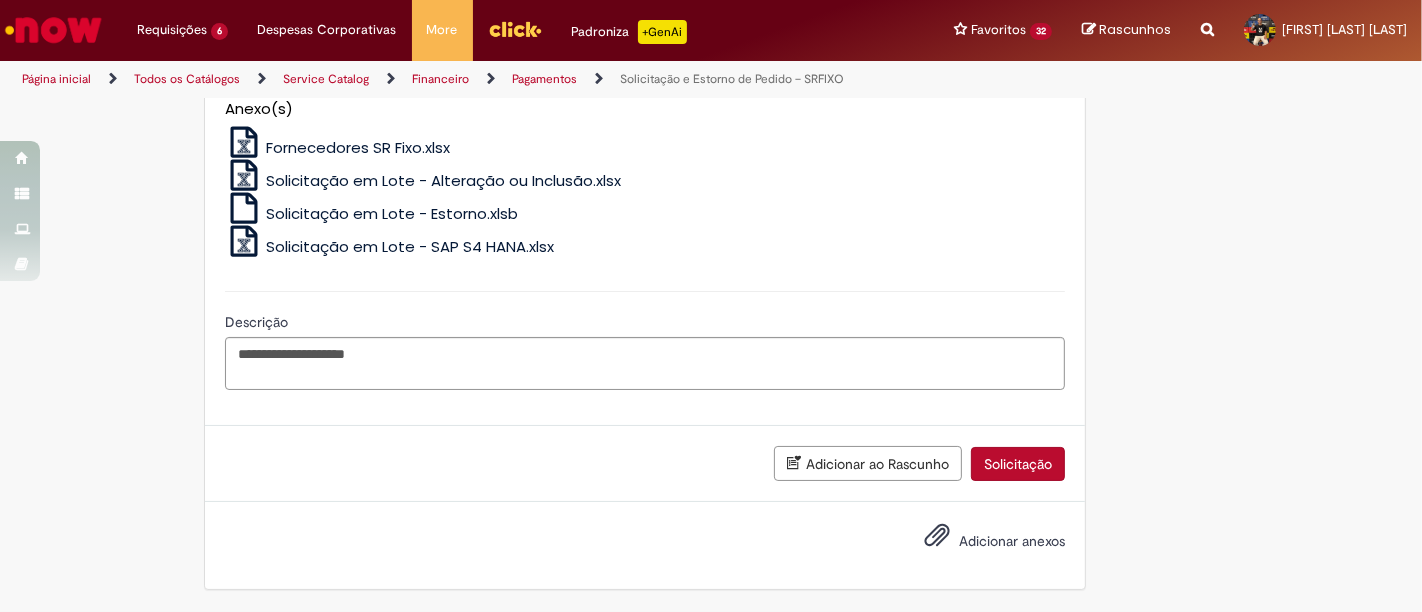 click on "Carregar" at bounding box center [279, -50] 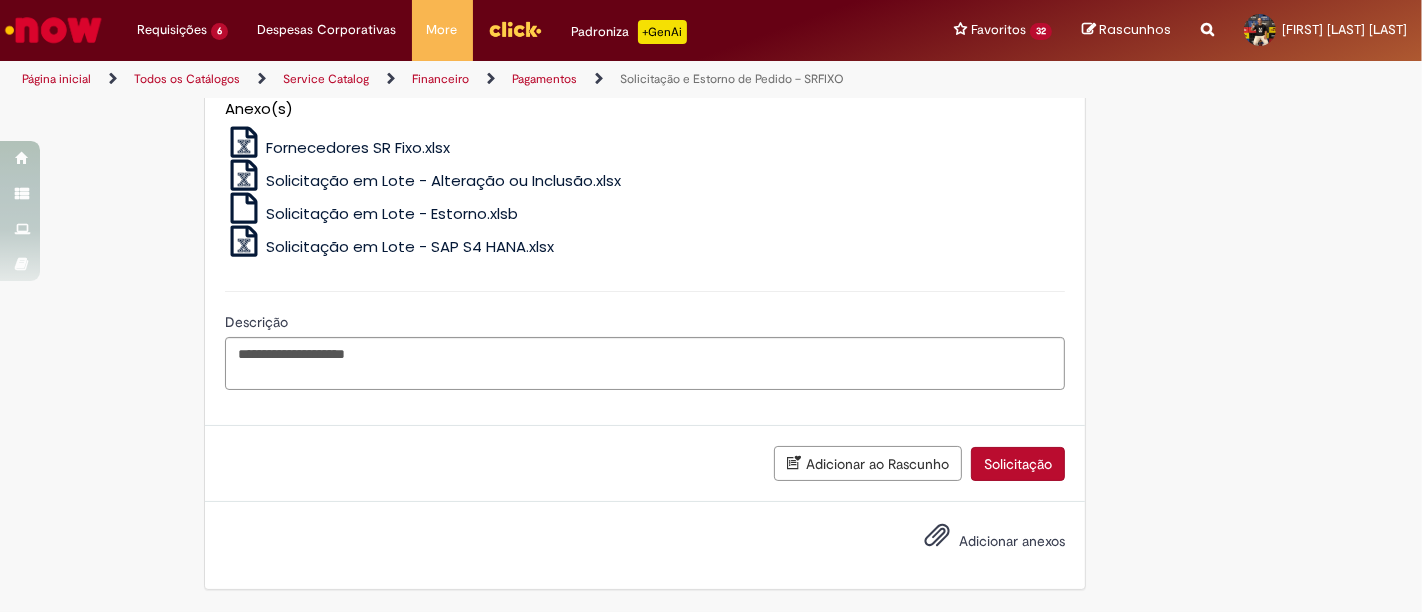 click on "Solicitação" at bounding box center (1018, 464) 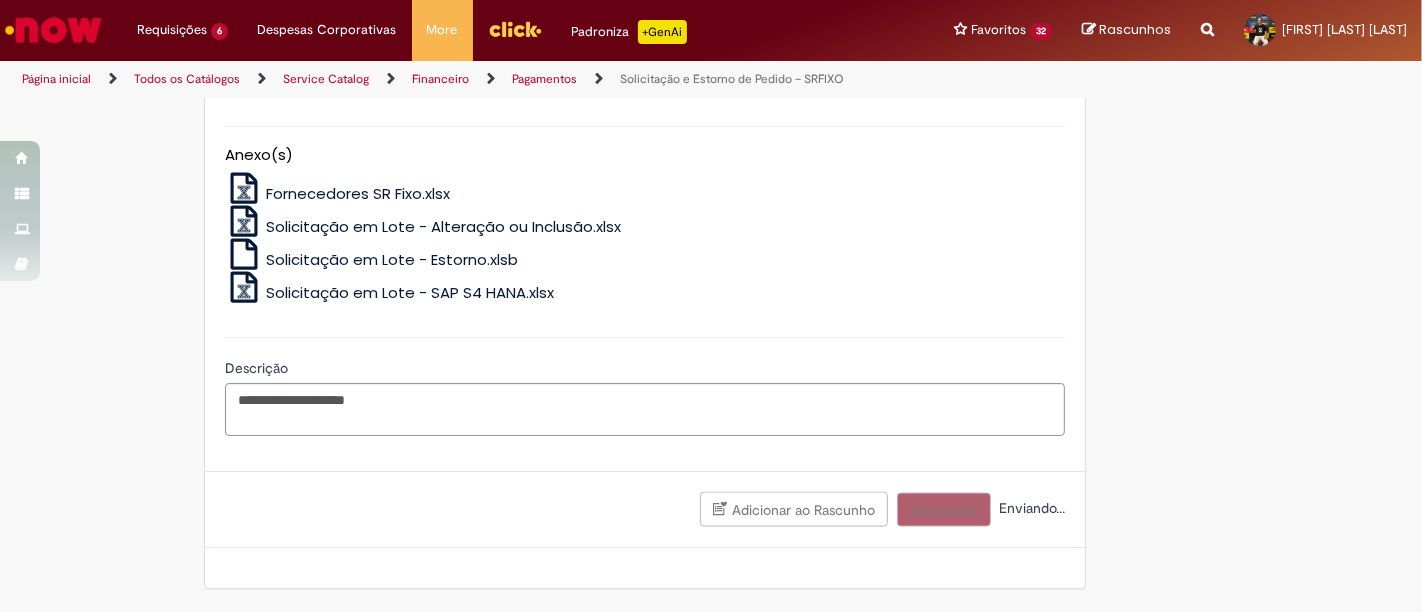 scroll, scrollTop: 3088, scrollLeft: 0, axis: vertical 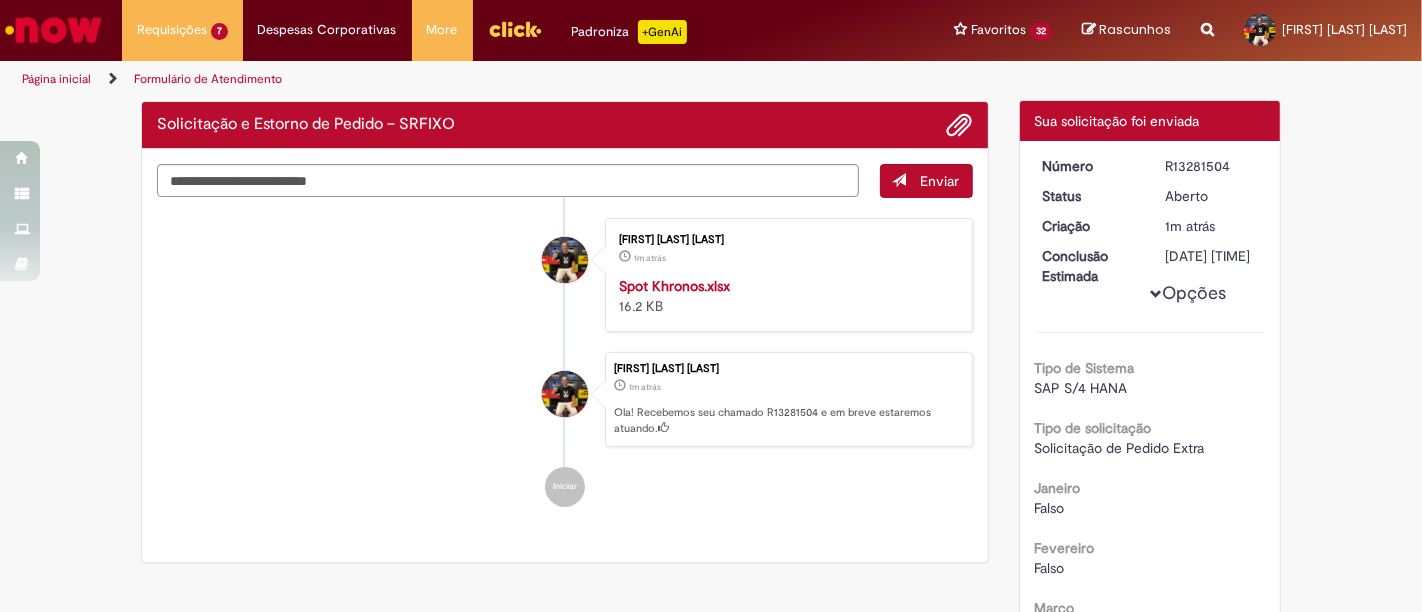 click on "R13281504" at bounding box center [1211, 166] 